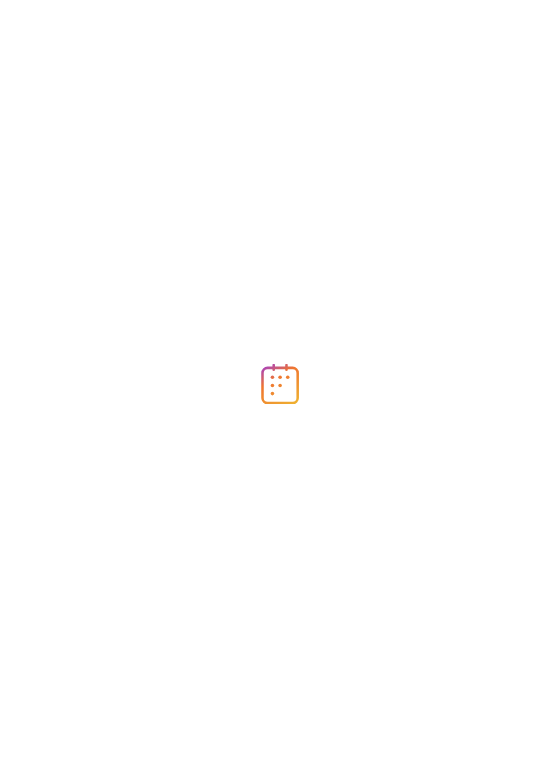 scroll, scrollTop: 0, scrollLeft: 0, axis: both 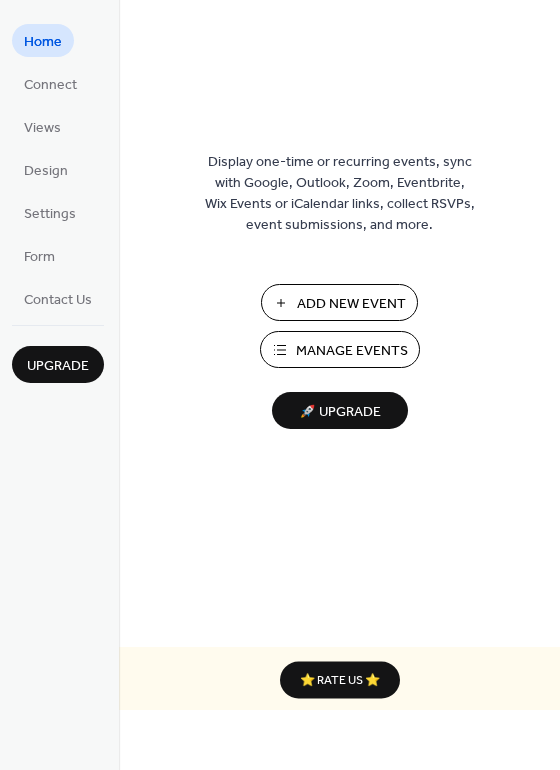 click on "Manage Events" at bounding box center (352, 351) 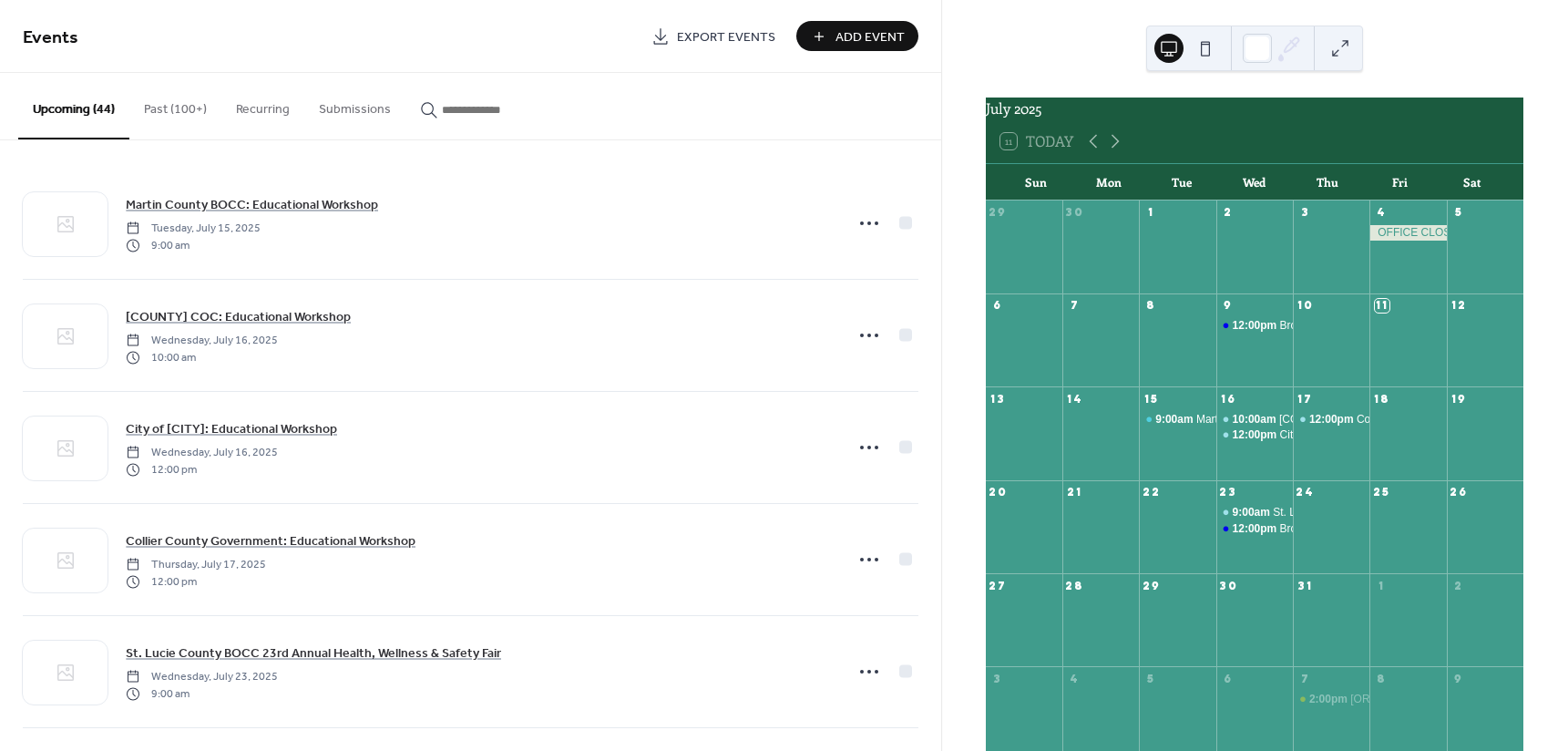 scroll, scrollTop: 0, scrollLeft: 0, axis: both 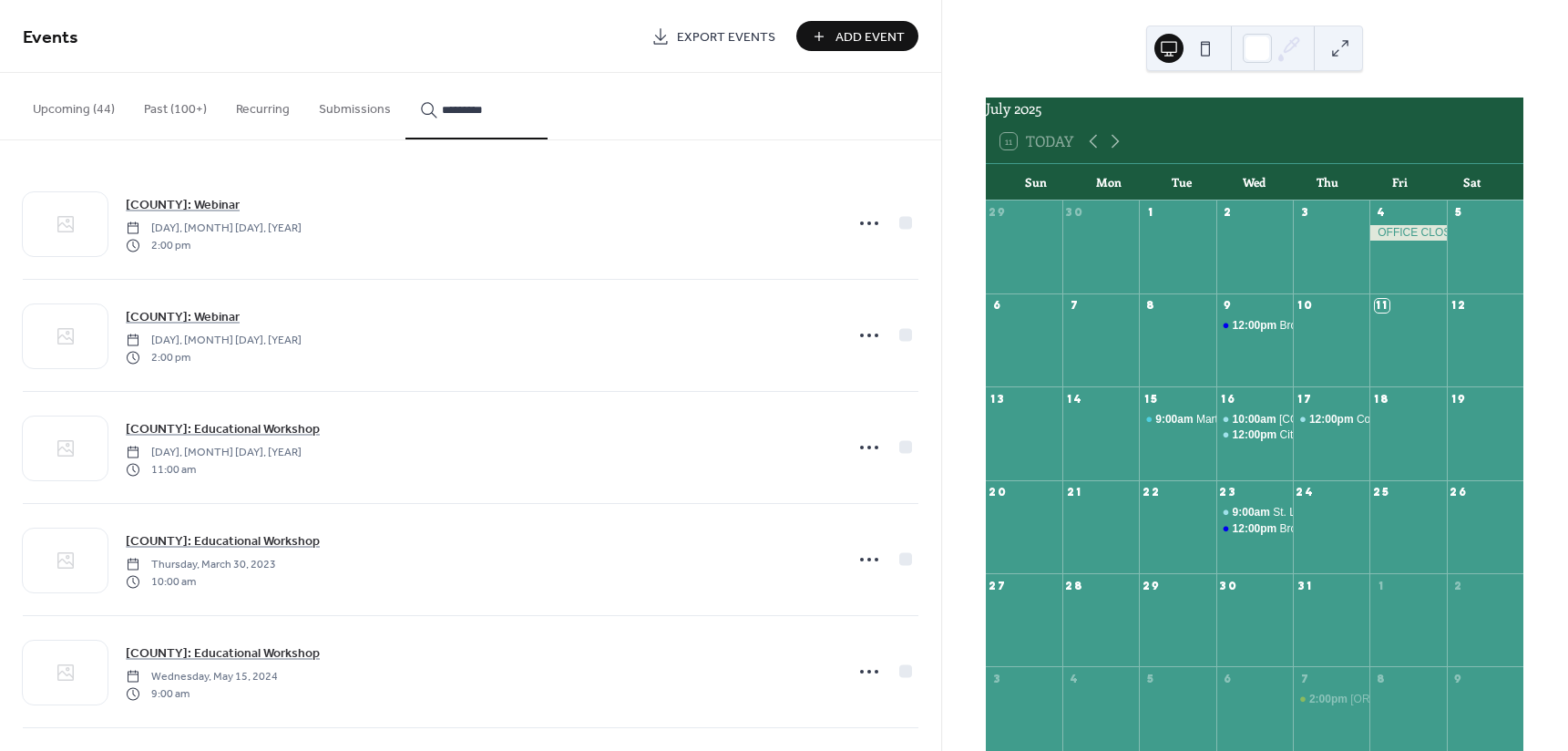 type on "*********" 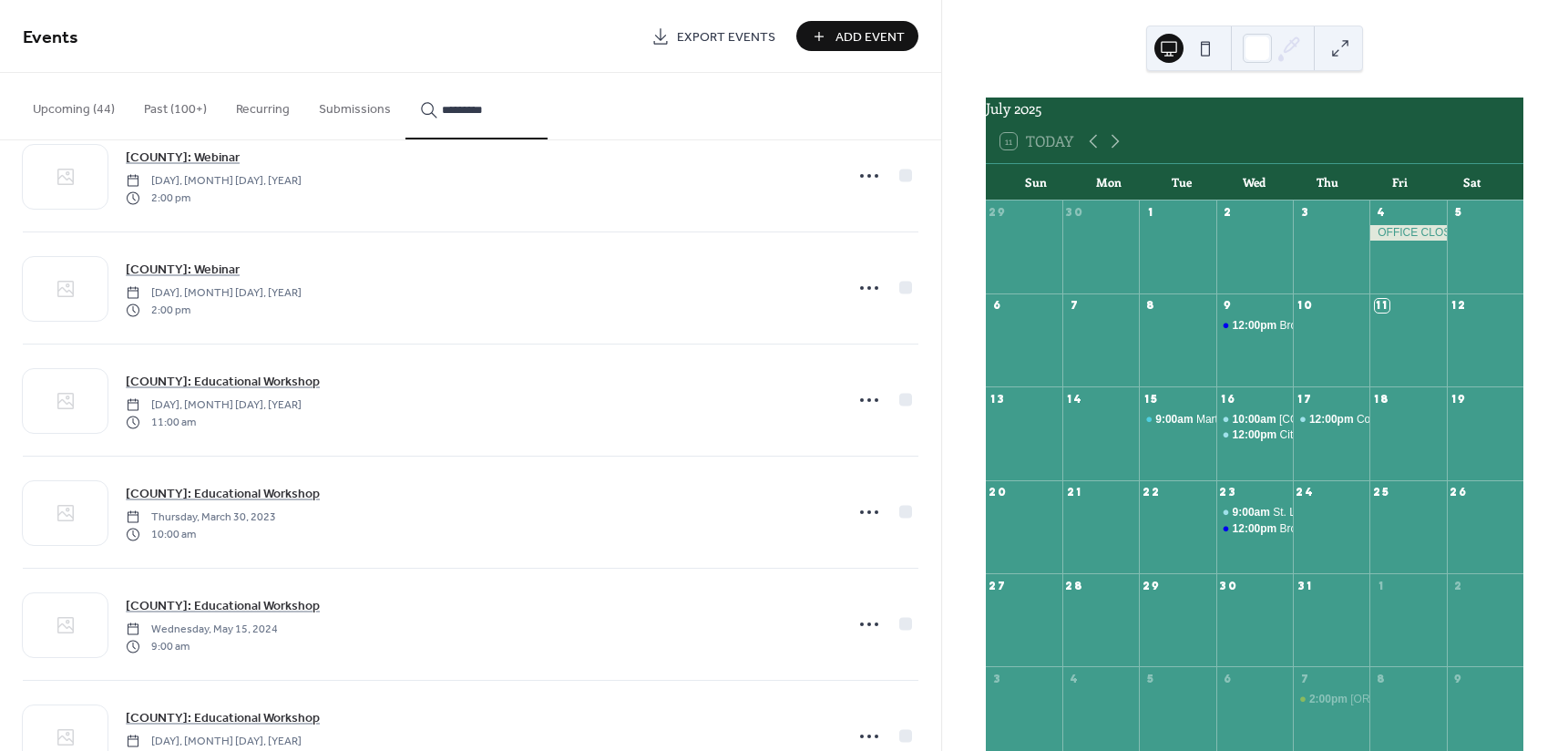 scroll, scrollTop: 116, scrollLeft: 0, axis: vertical 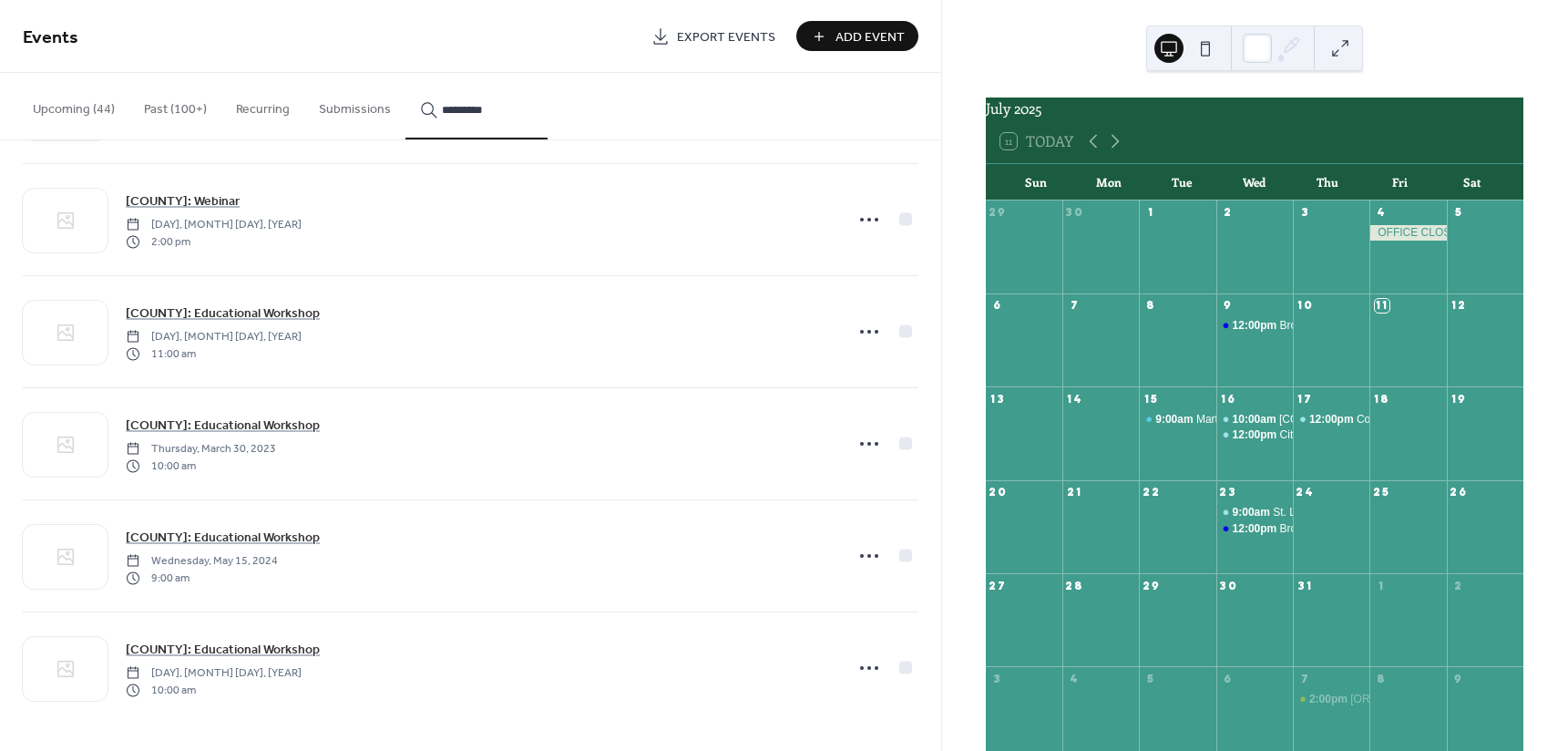 click 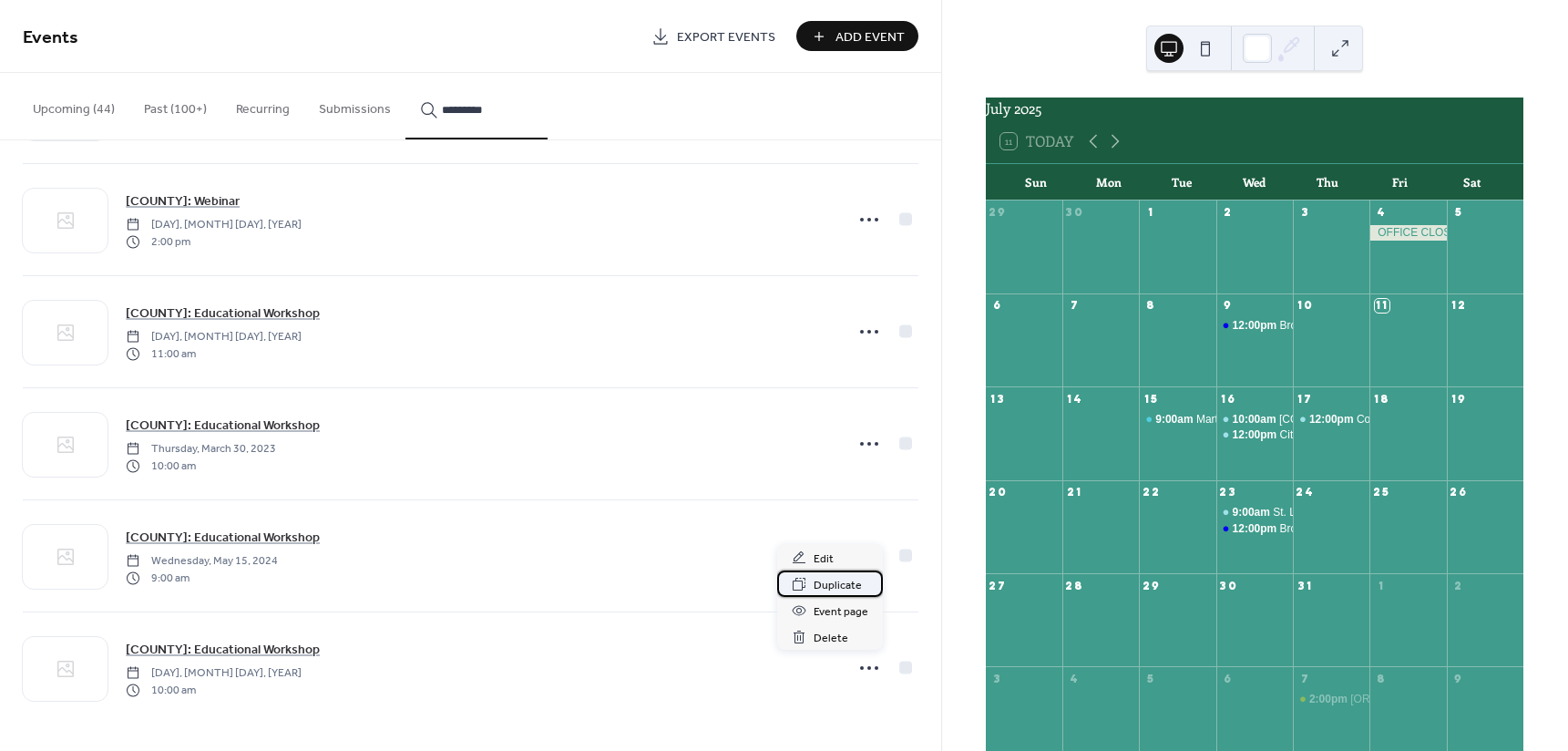 click on "Duplicate" at bounding box center [837, 585] 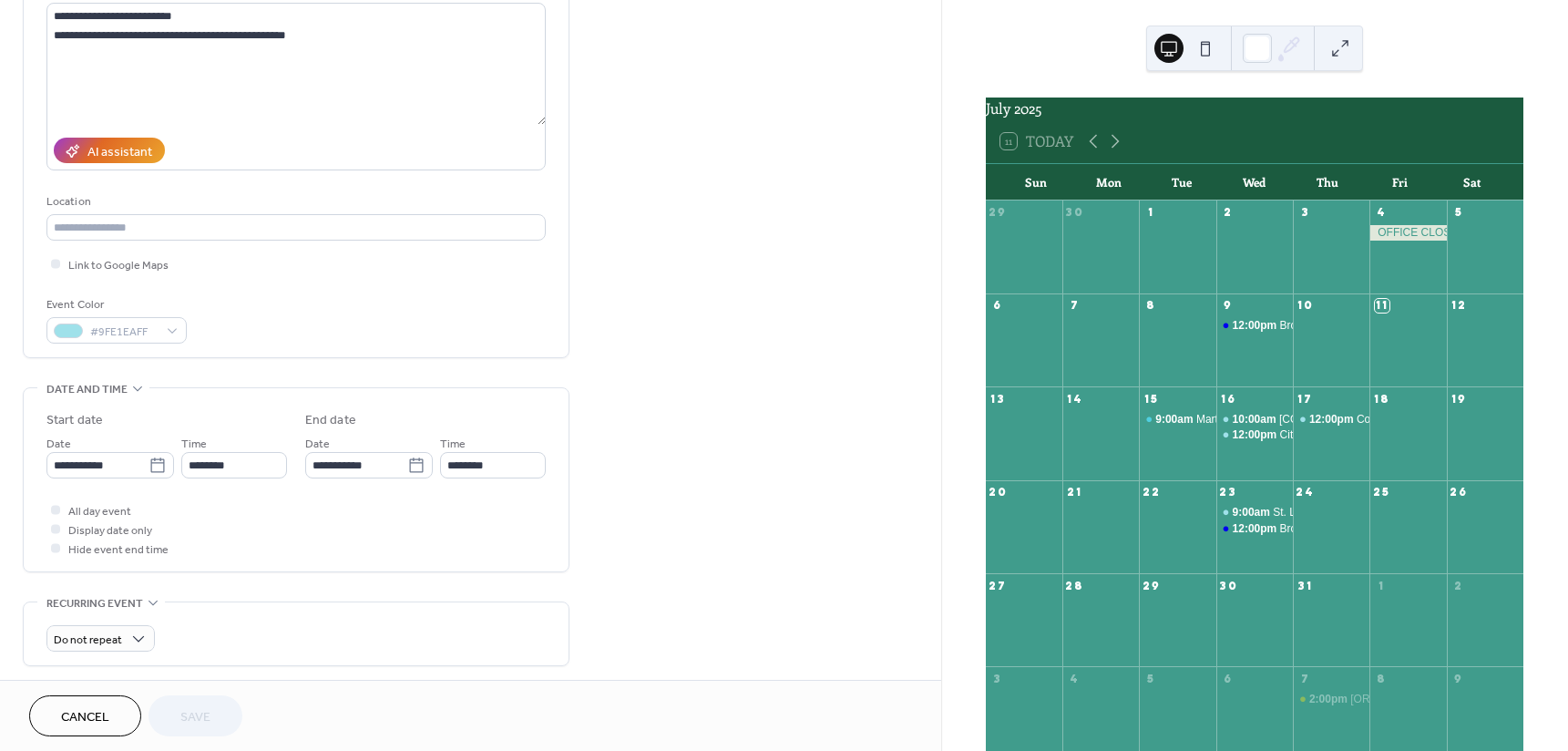 scroll, scrollTop: 547, scrollLeft: 0, axis: vertical 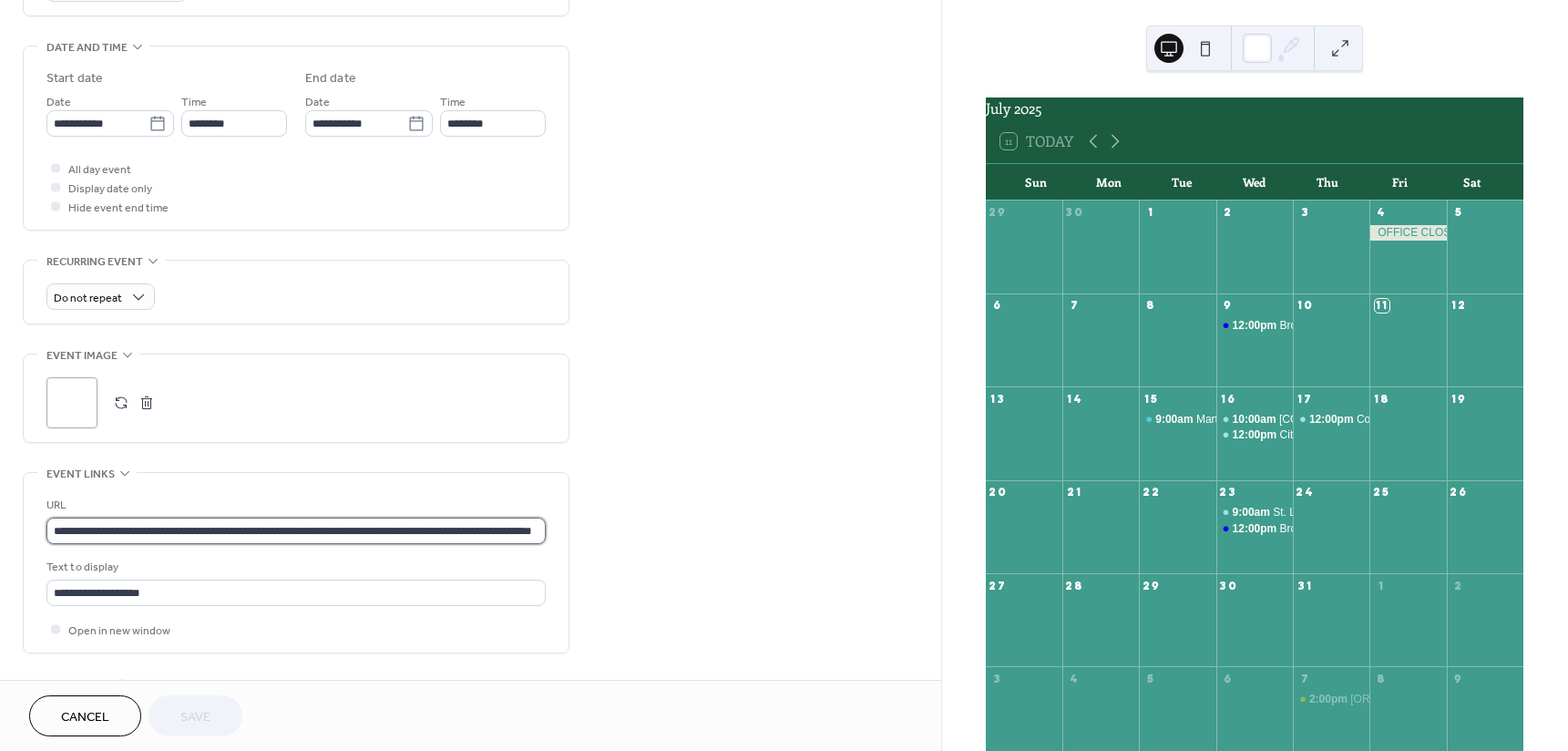 click on "**********" at bounding box center (296, 530) 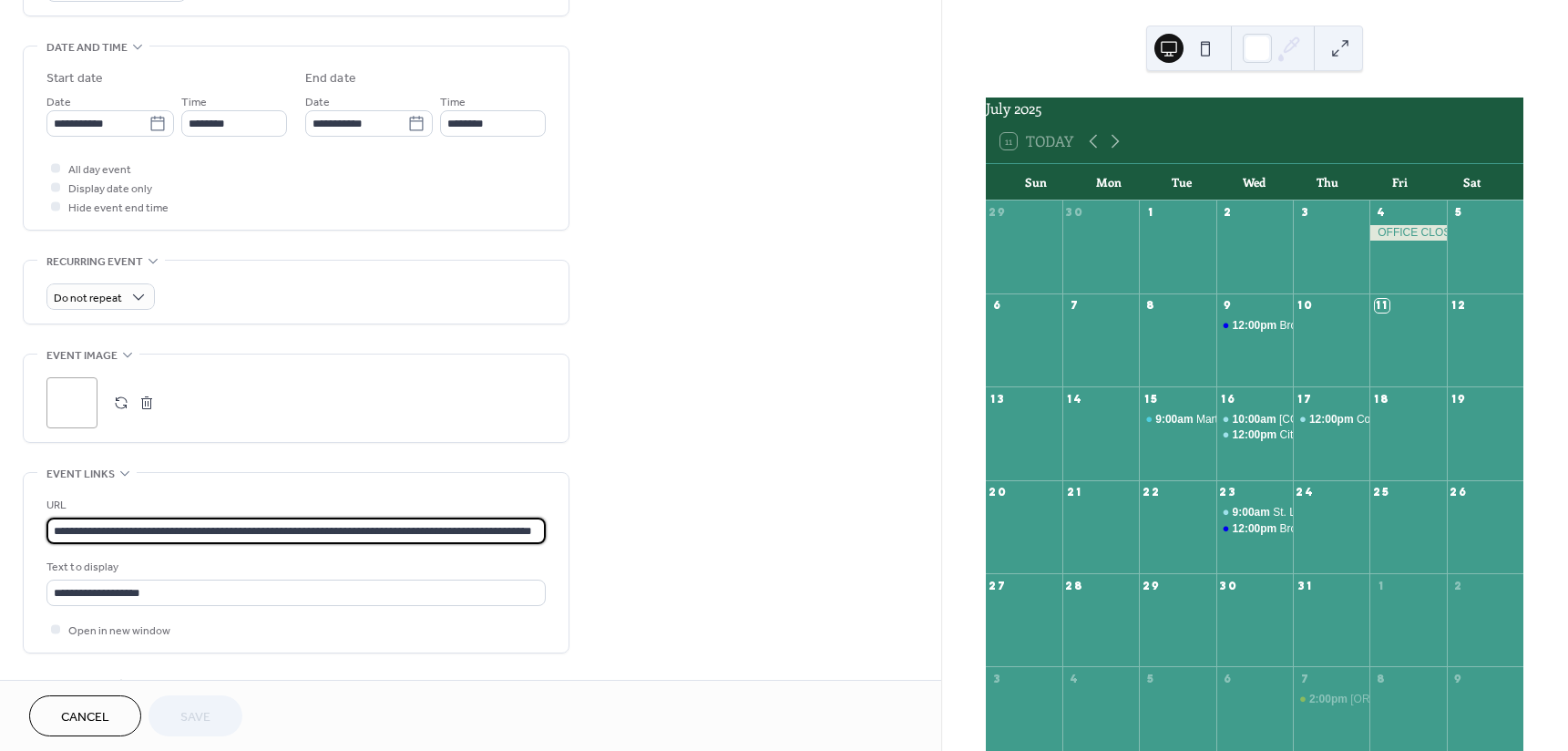 paste 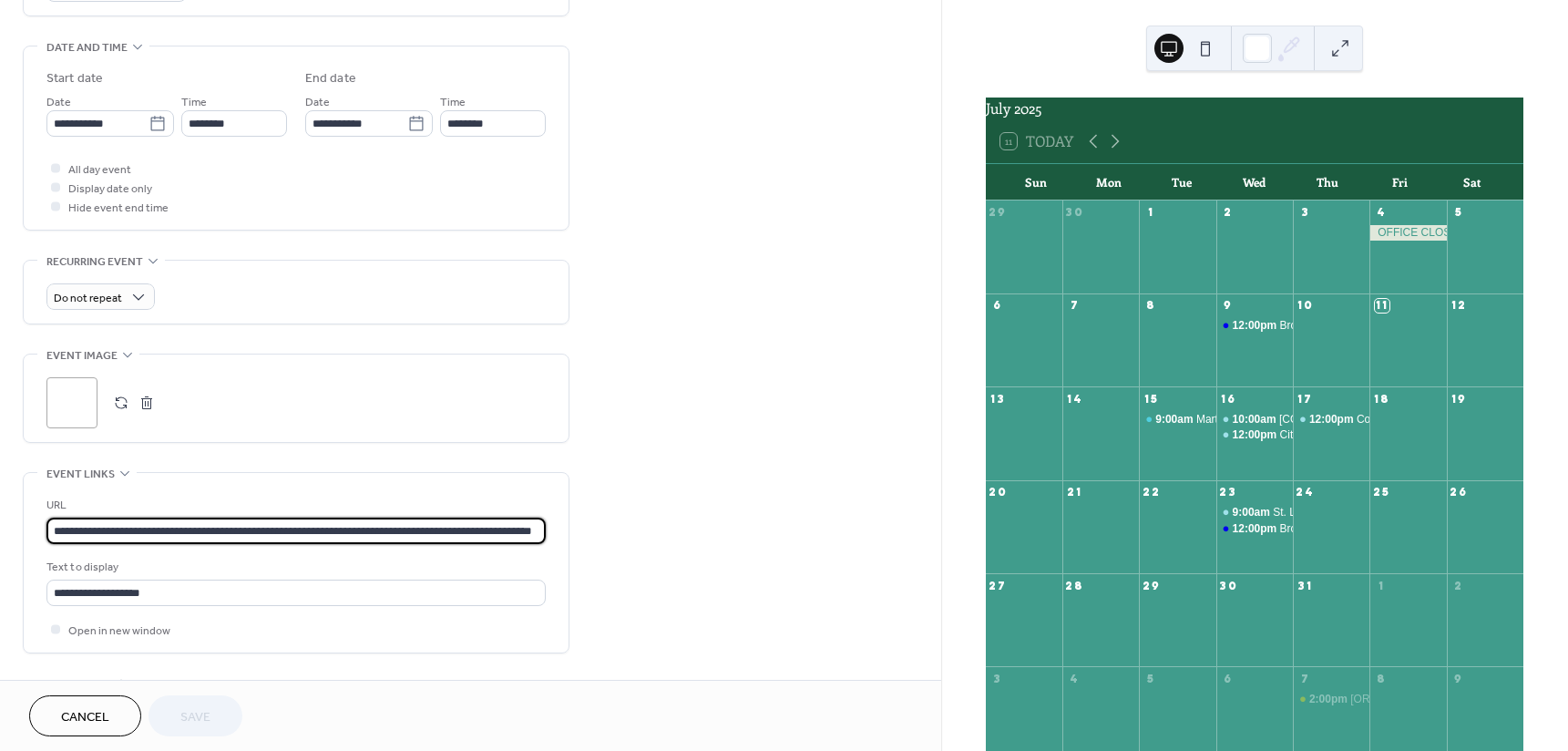 scroll, scrollTop: 0, scrollLeft: 99, axis: horizontal 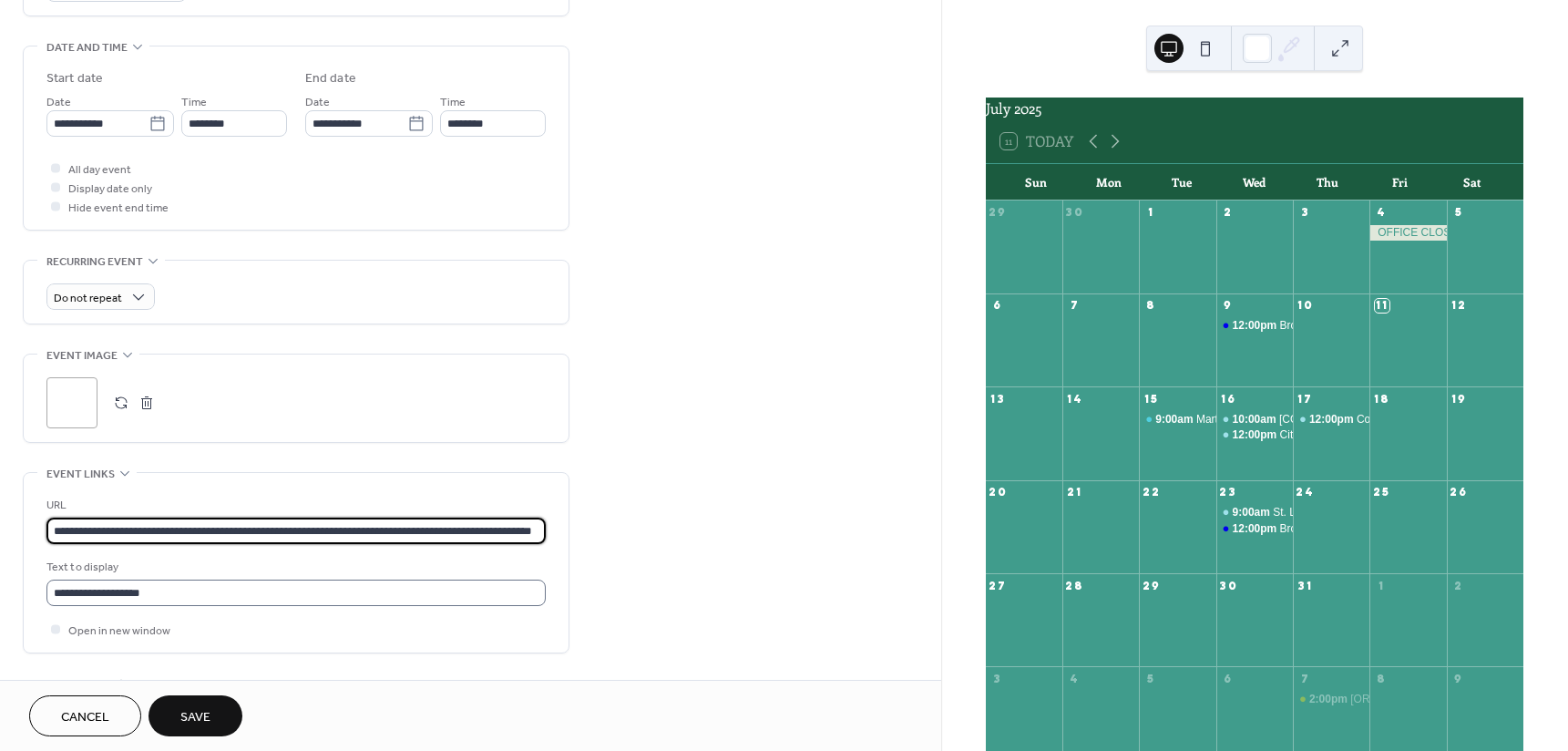 type on "**********" 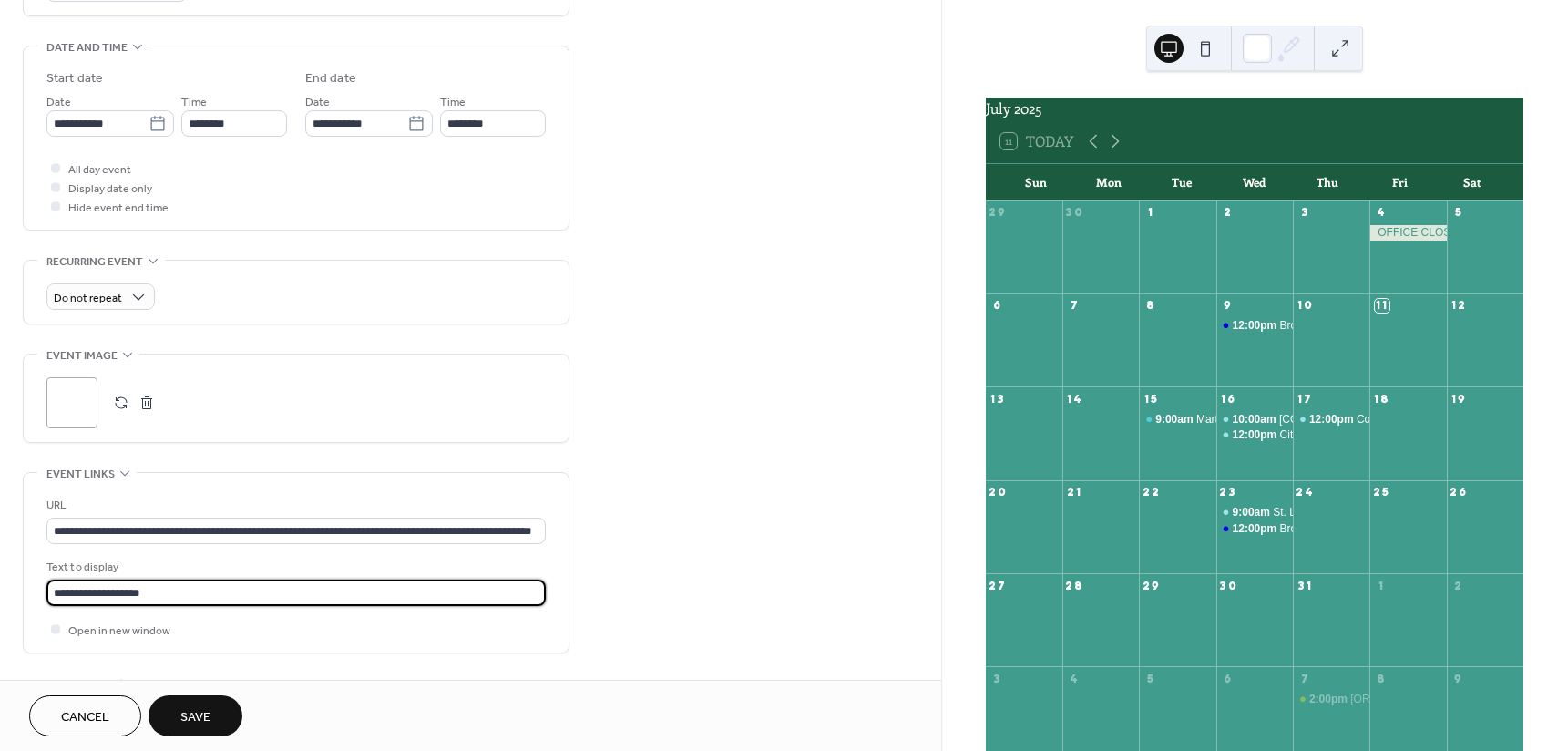 scroll, scrollTop: 0, scrollLeft: 0, axis: both 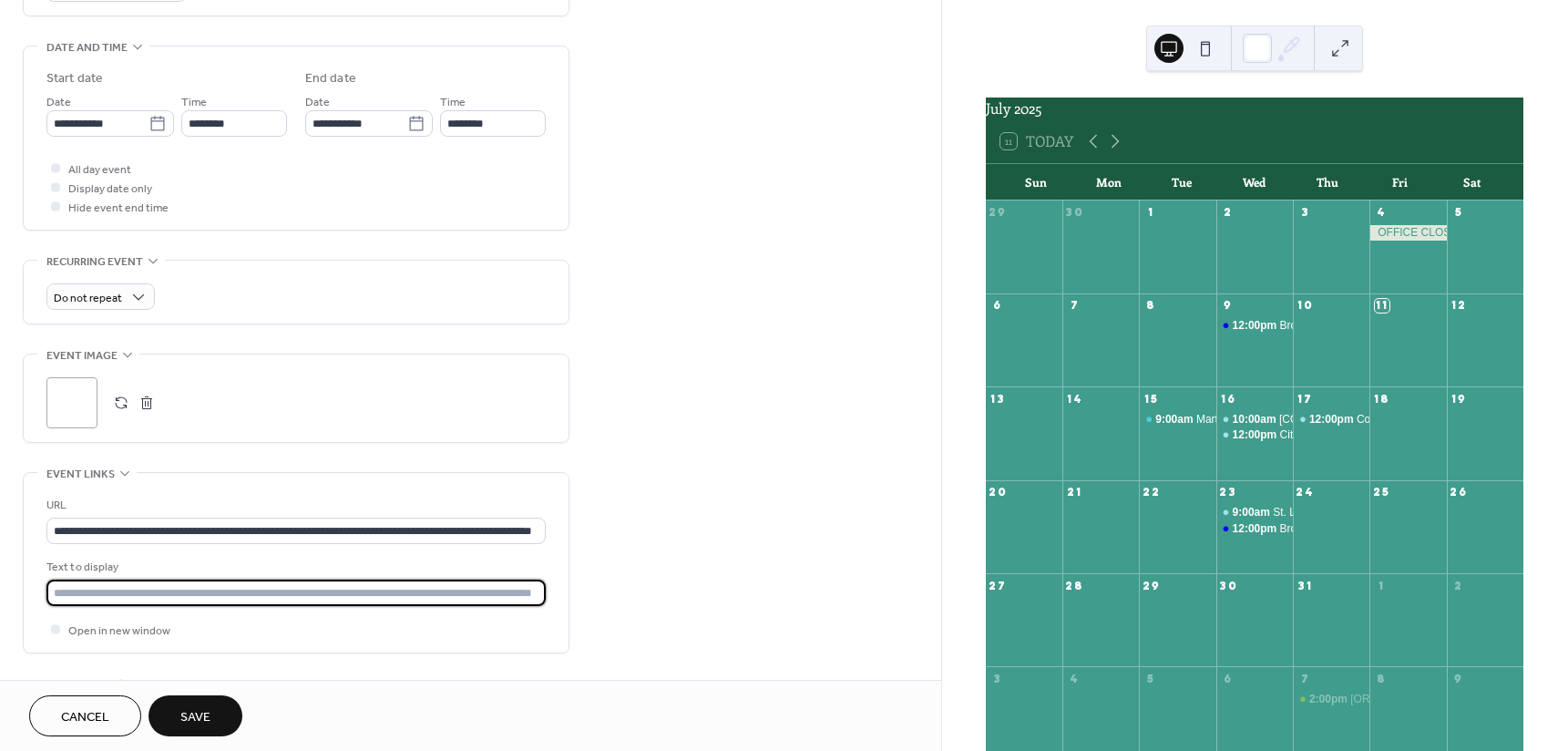 click at bounding box center [296, 592] 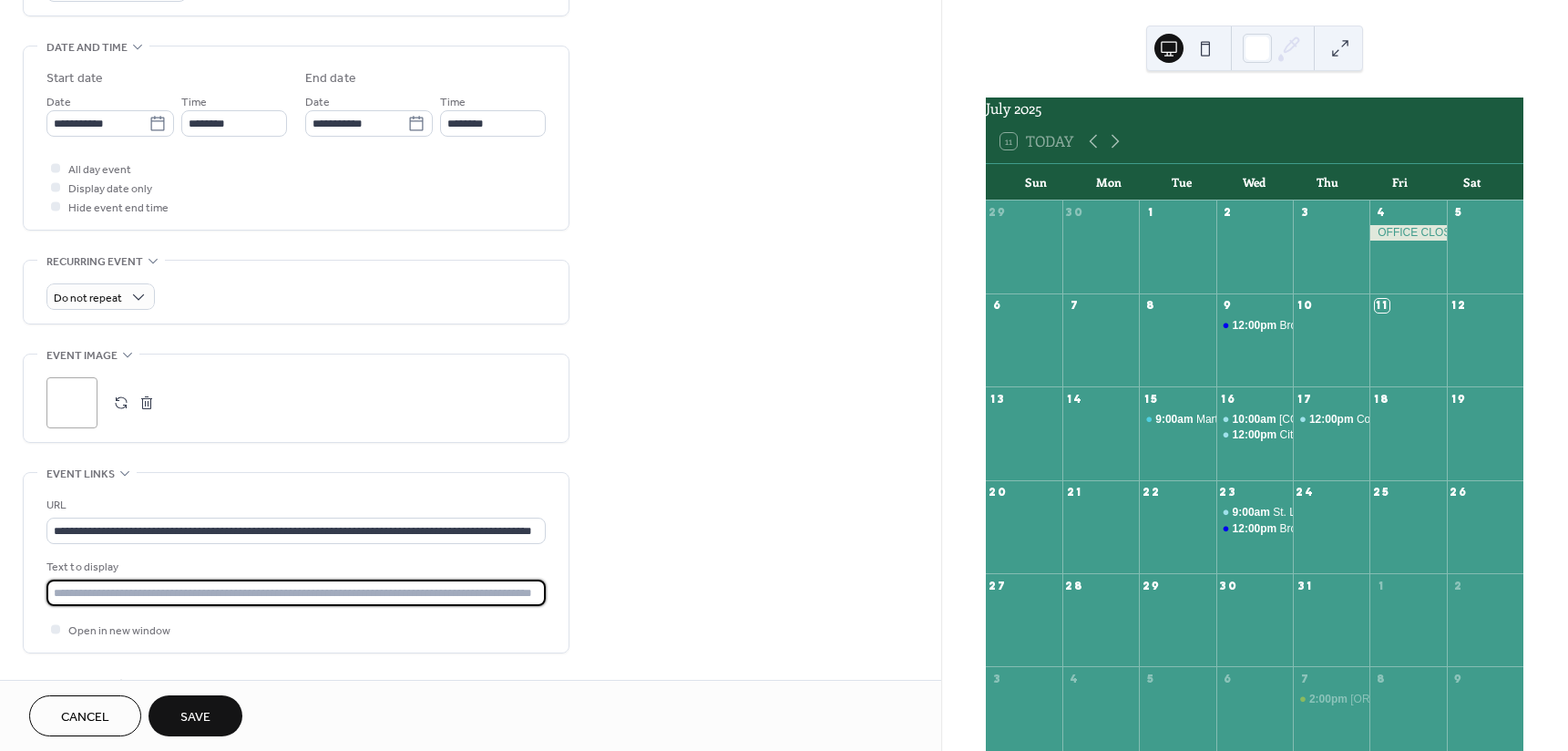 type on "**********" 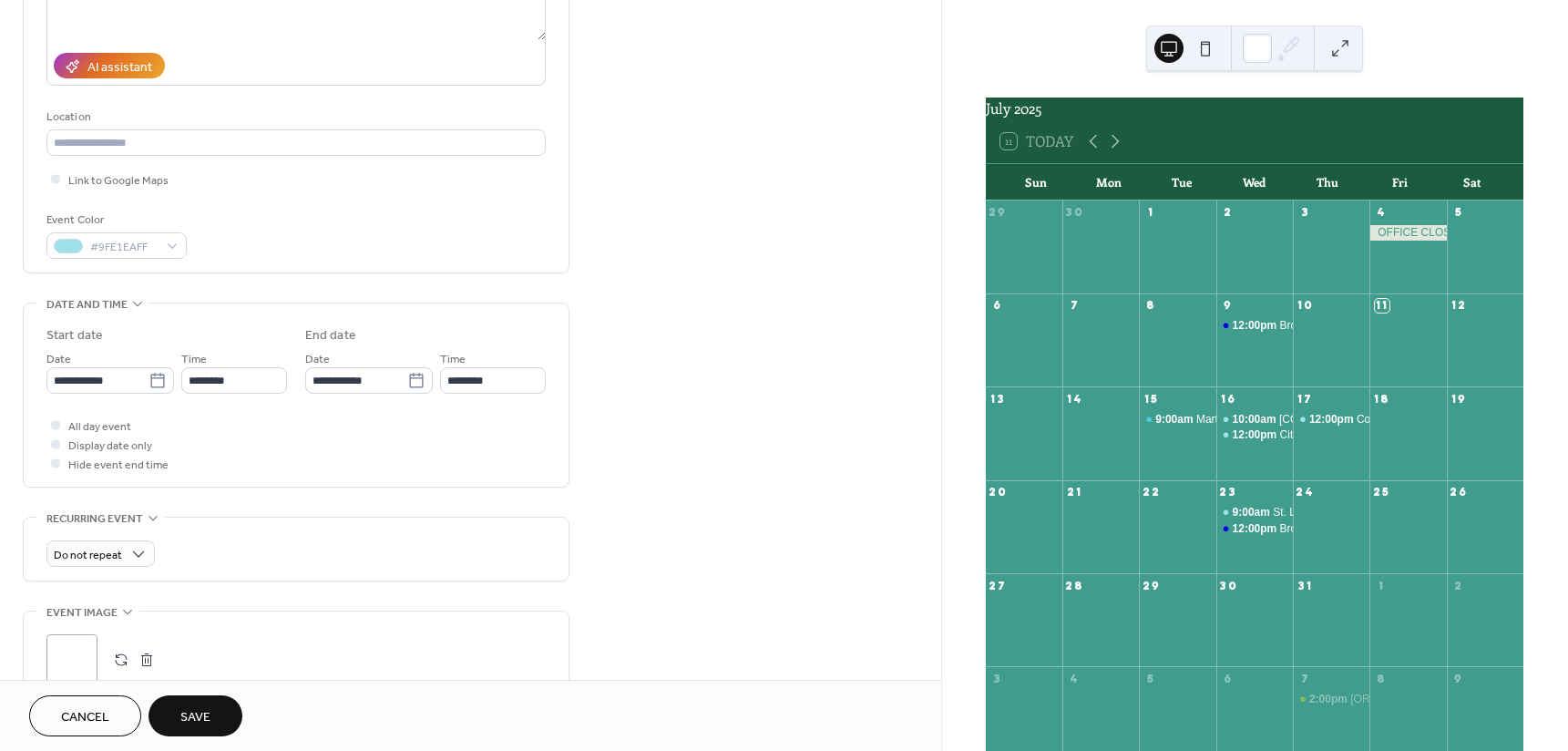 scroll, scrollTop: 182, scrollLeft: 0, axis: vertical 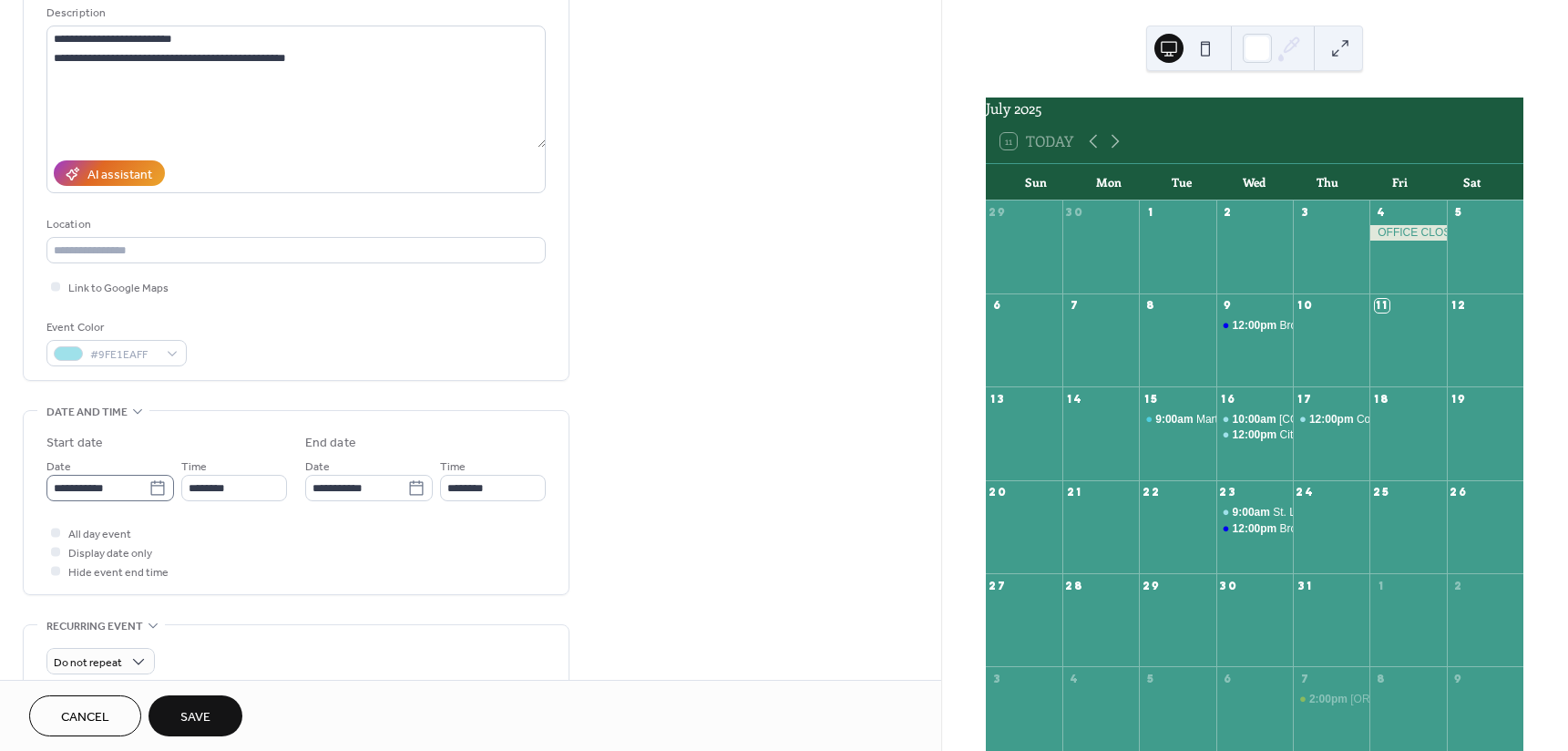 click 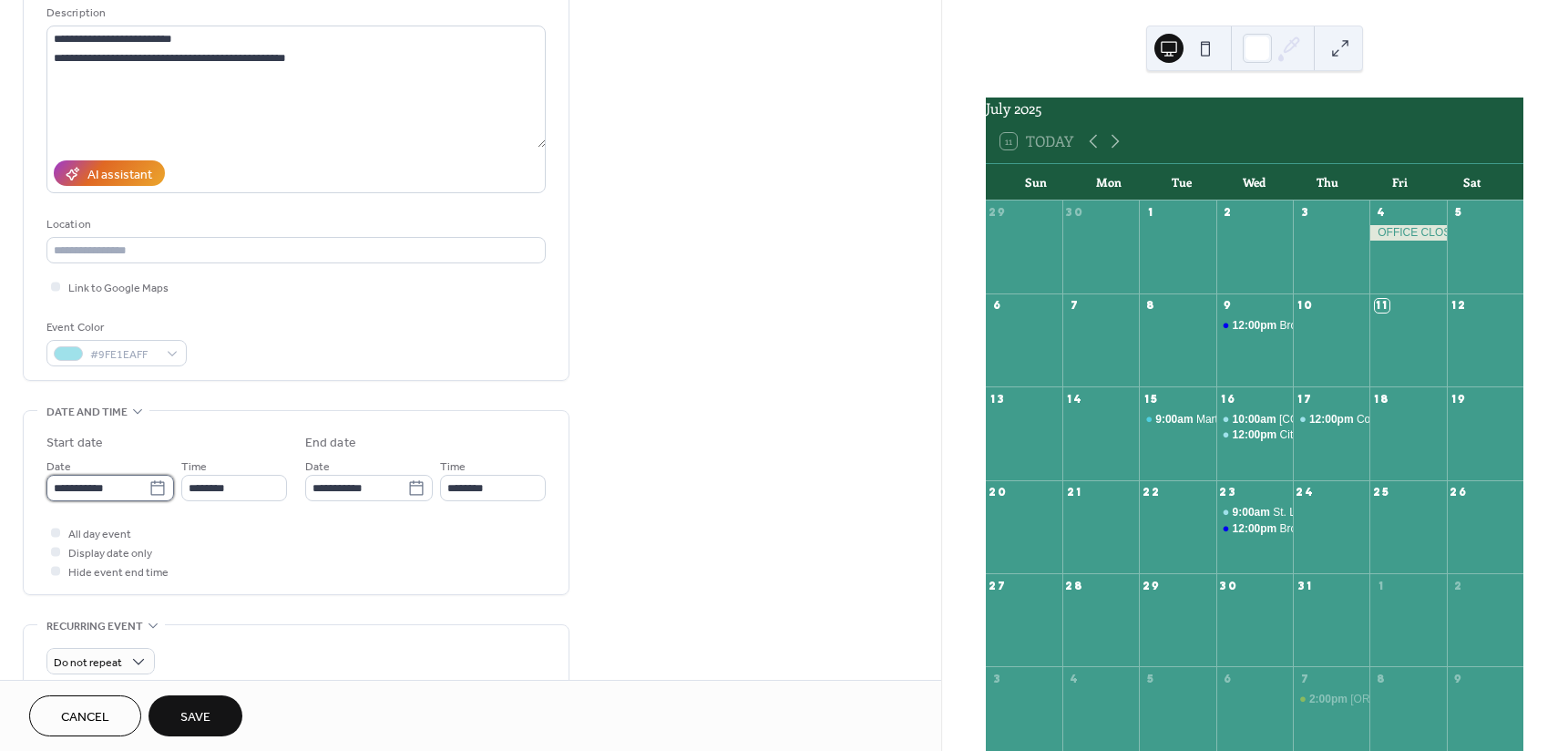 click on "**********" at bounding box center [97, 488] 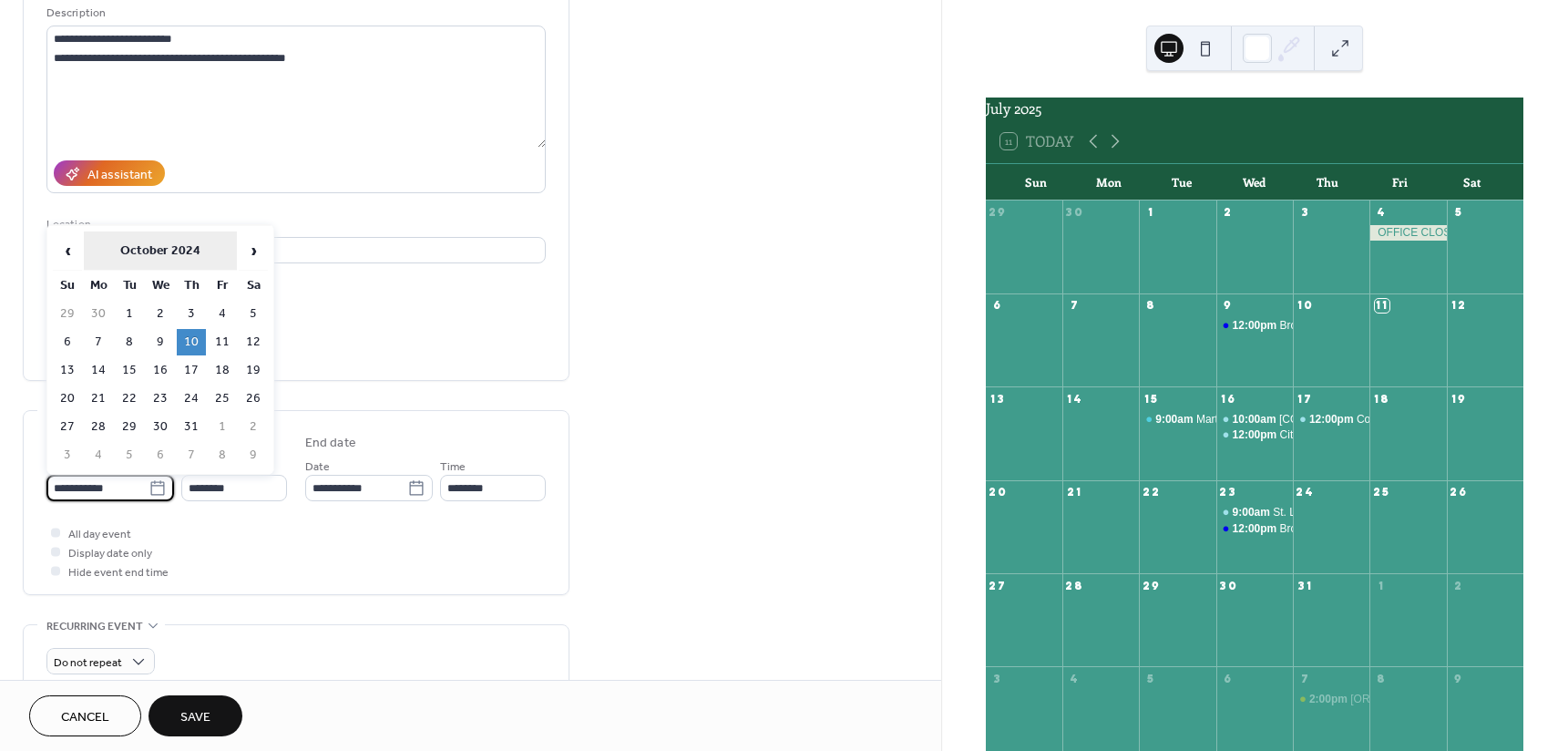 click on "October 2024" at bounding box center (160, 251) 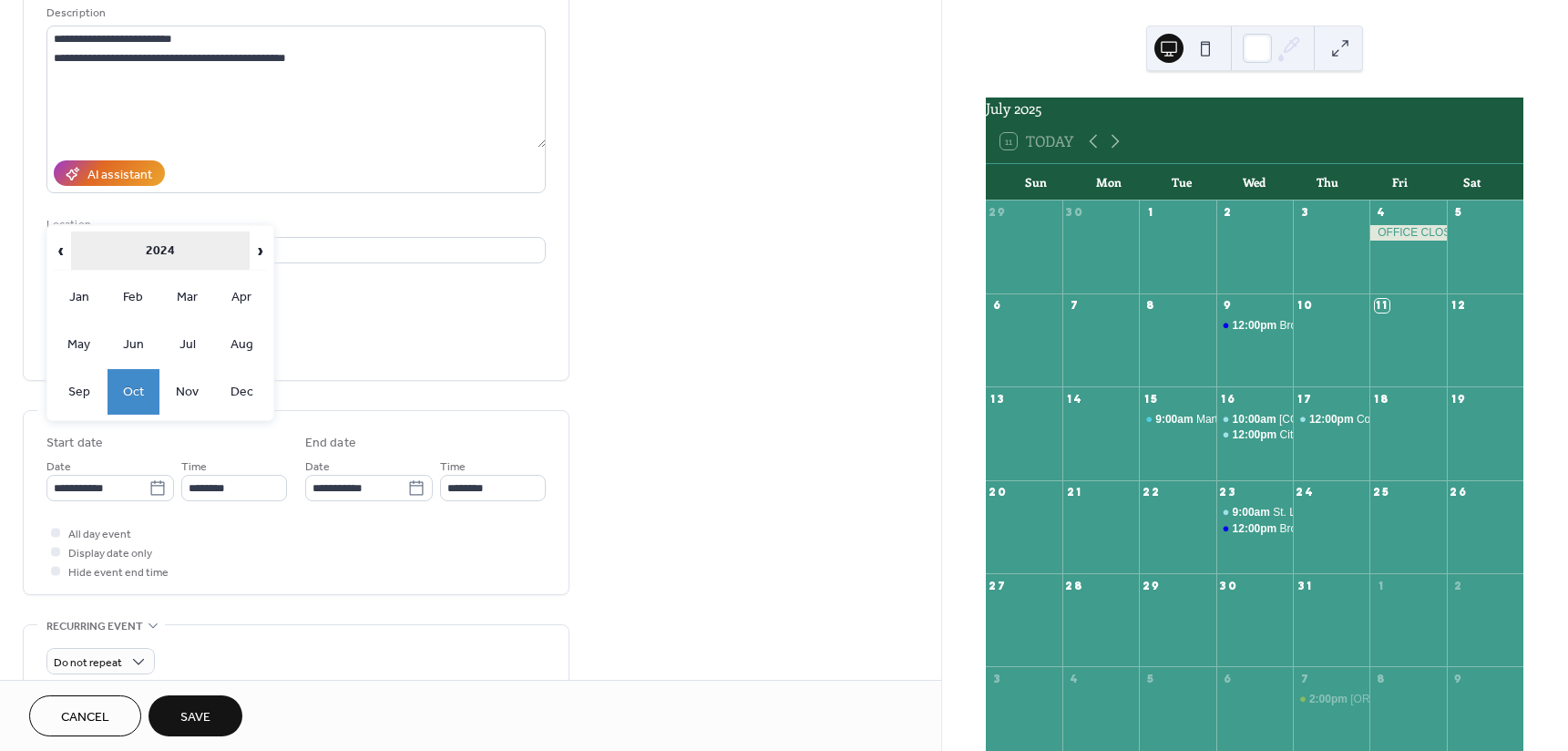 click on "2024" at bounding box center (160, 251) 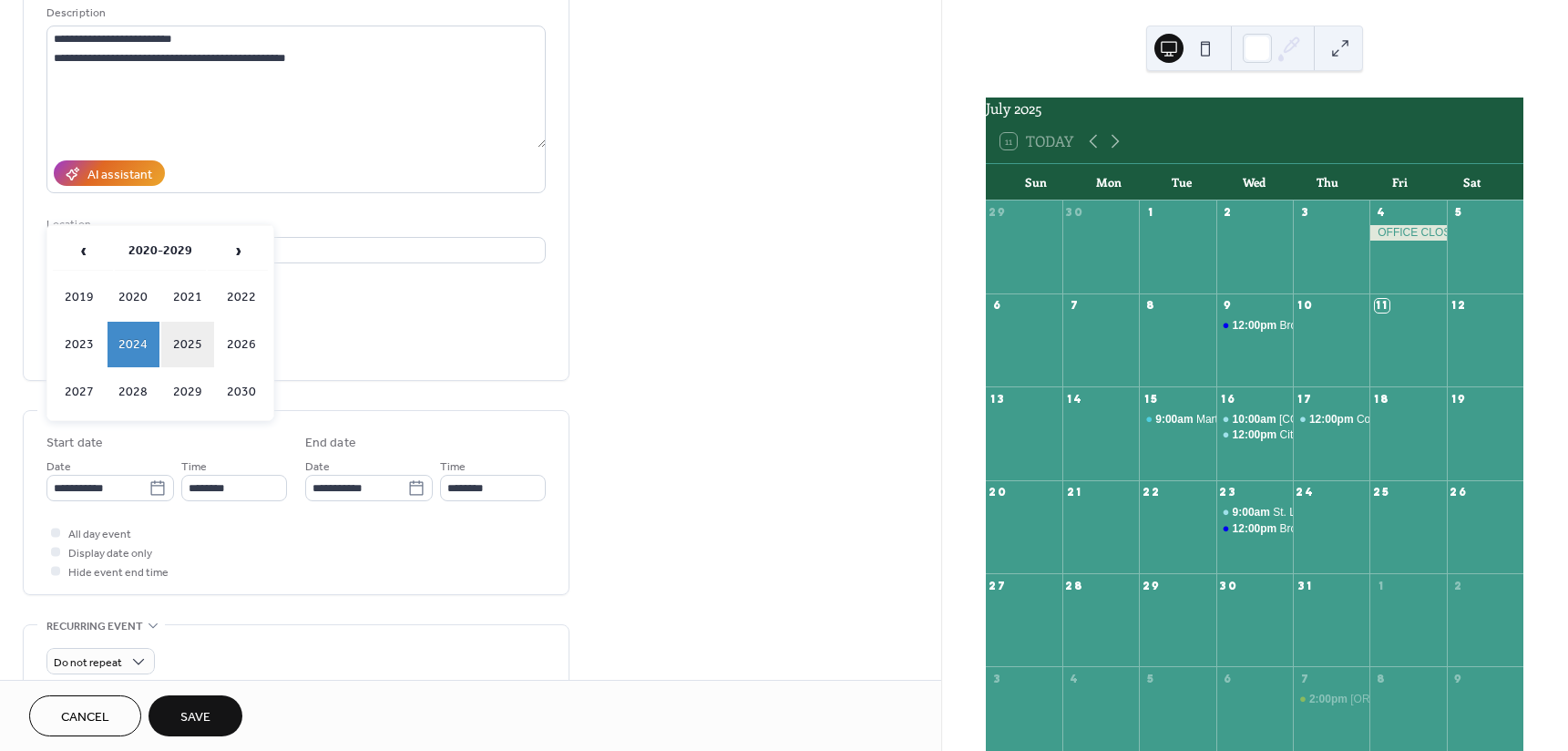click on "2025" at bounding box center (188, 345) 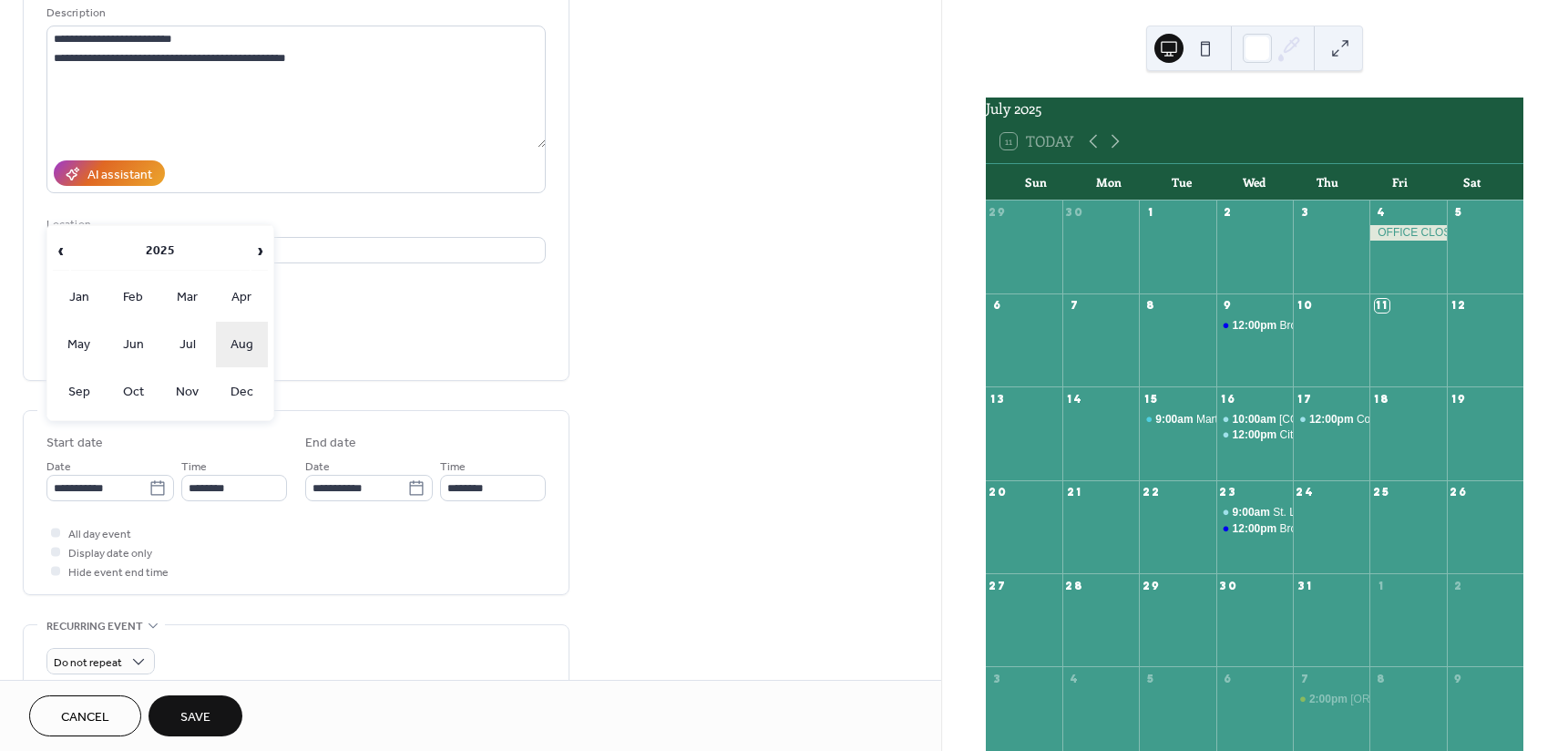 click on "Aug" at bounding box center [242, 345] 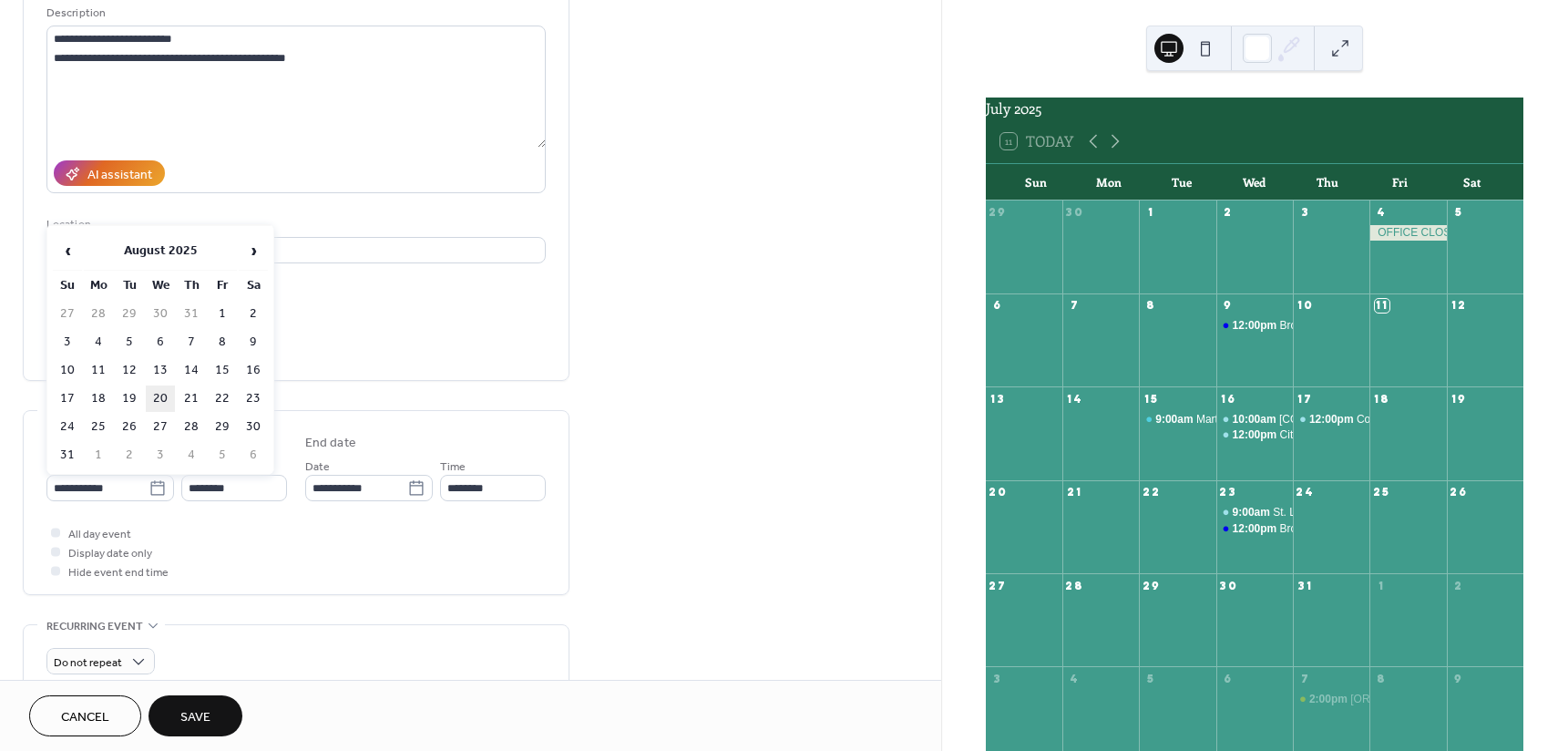 click on "20" at bounding box center (160, 398) 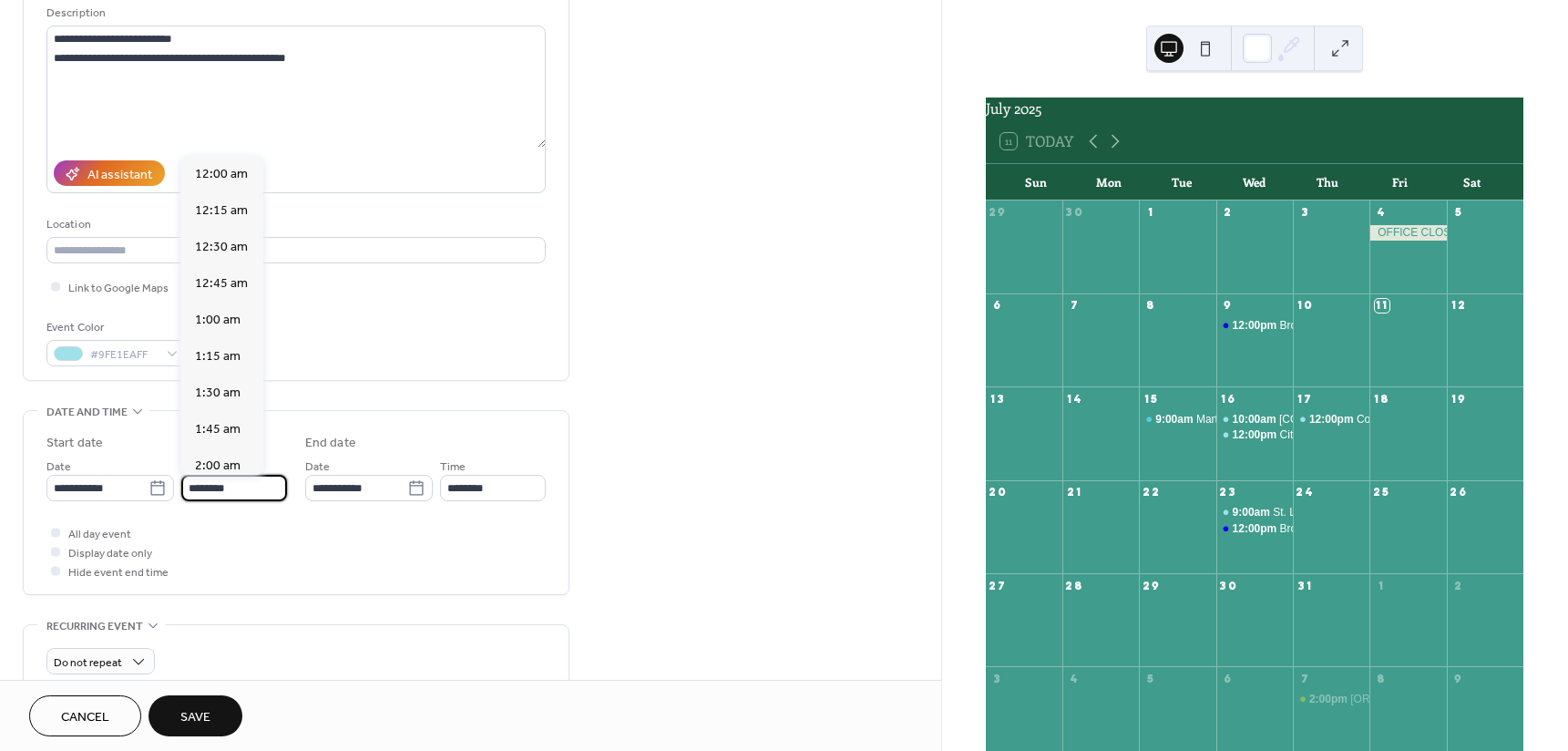 click on "********" at bounding box center (234, 488) 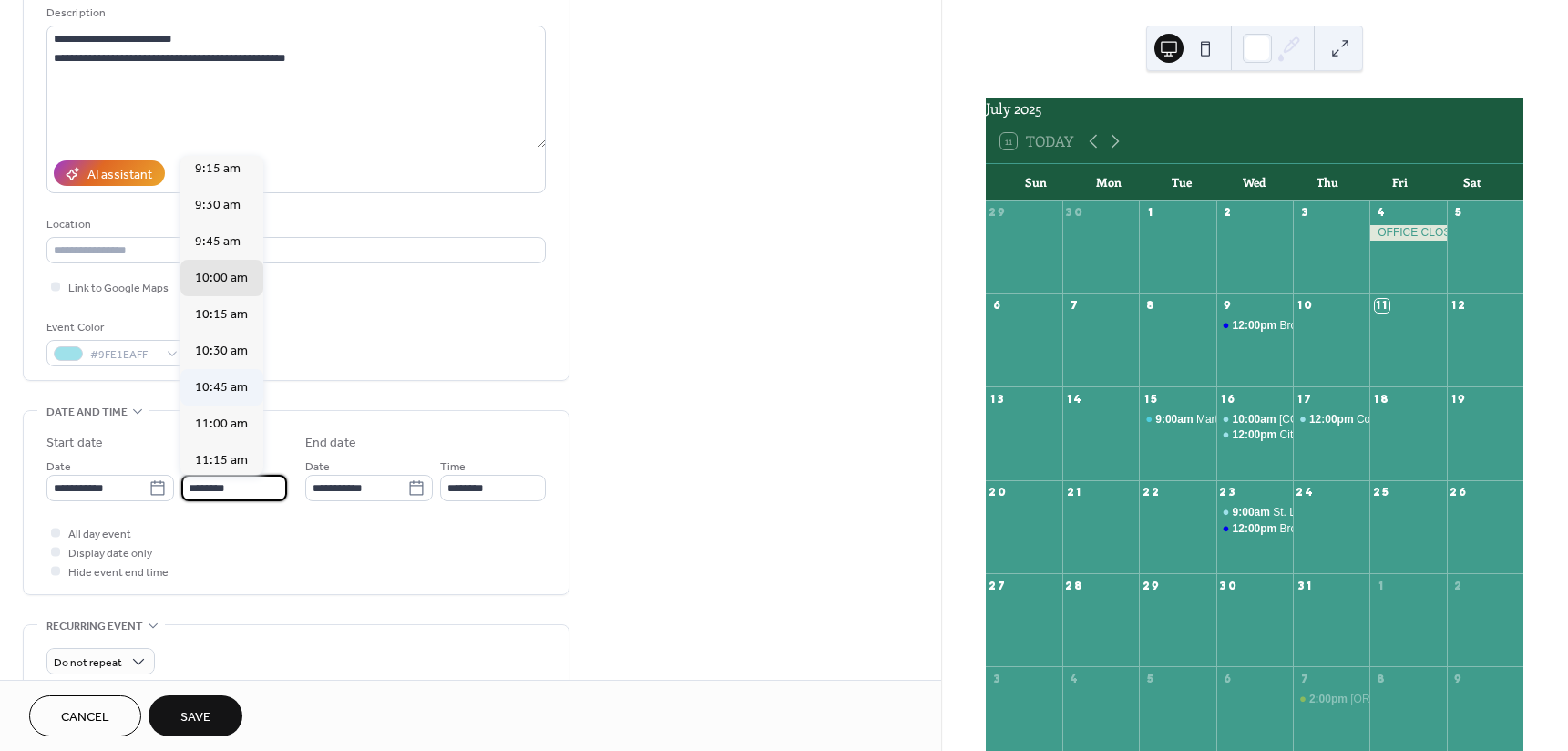 scroll, scrollTop: 1312, scrollLeft: 0, axis: vertical 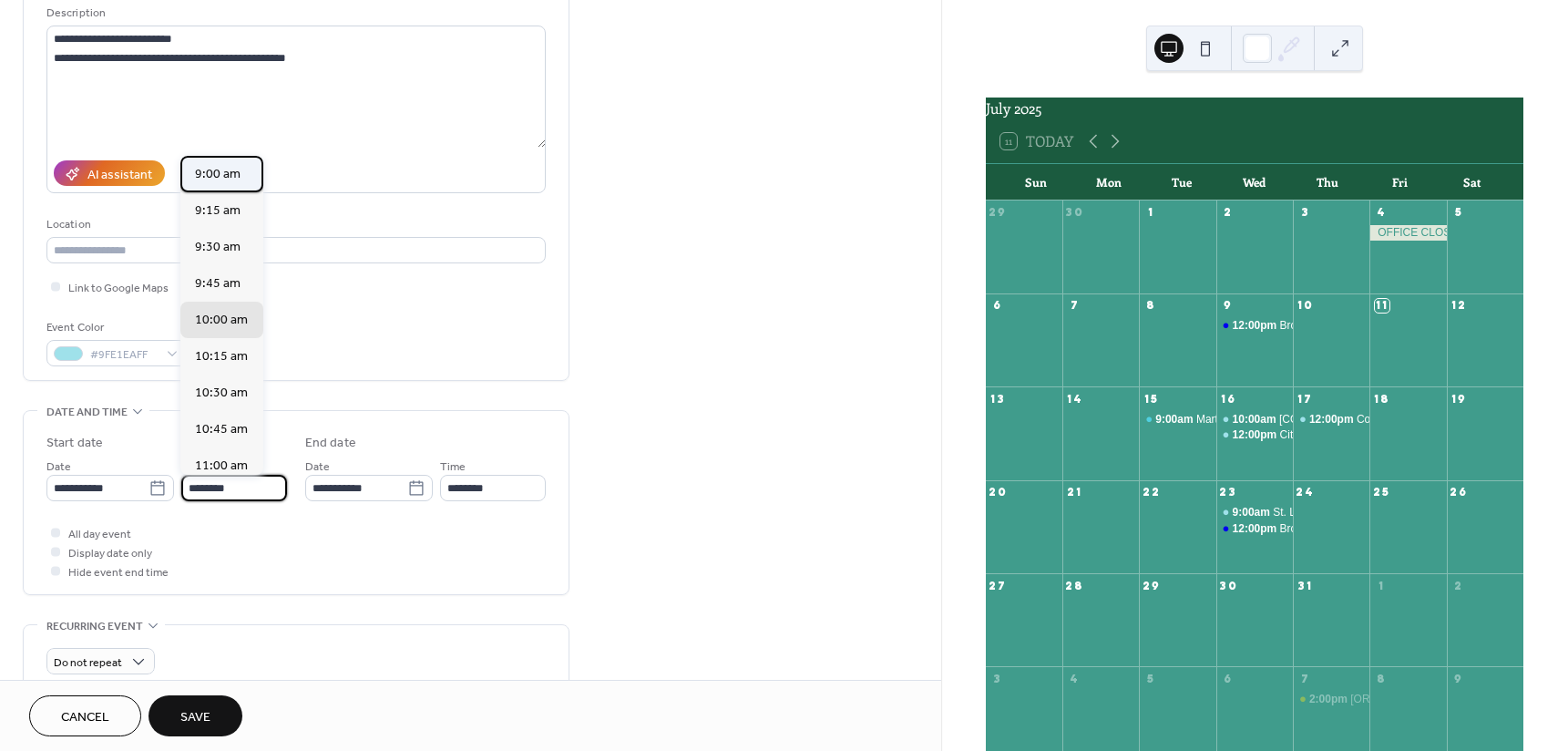 click on "9:00 am" at bounding box center [218, 174] 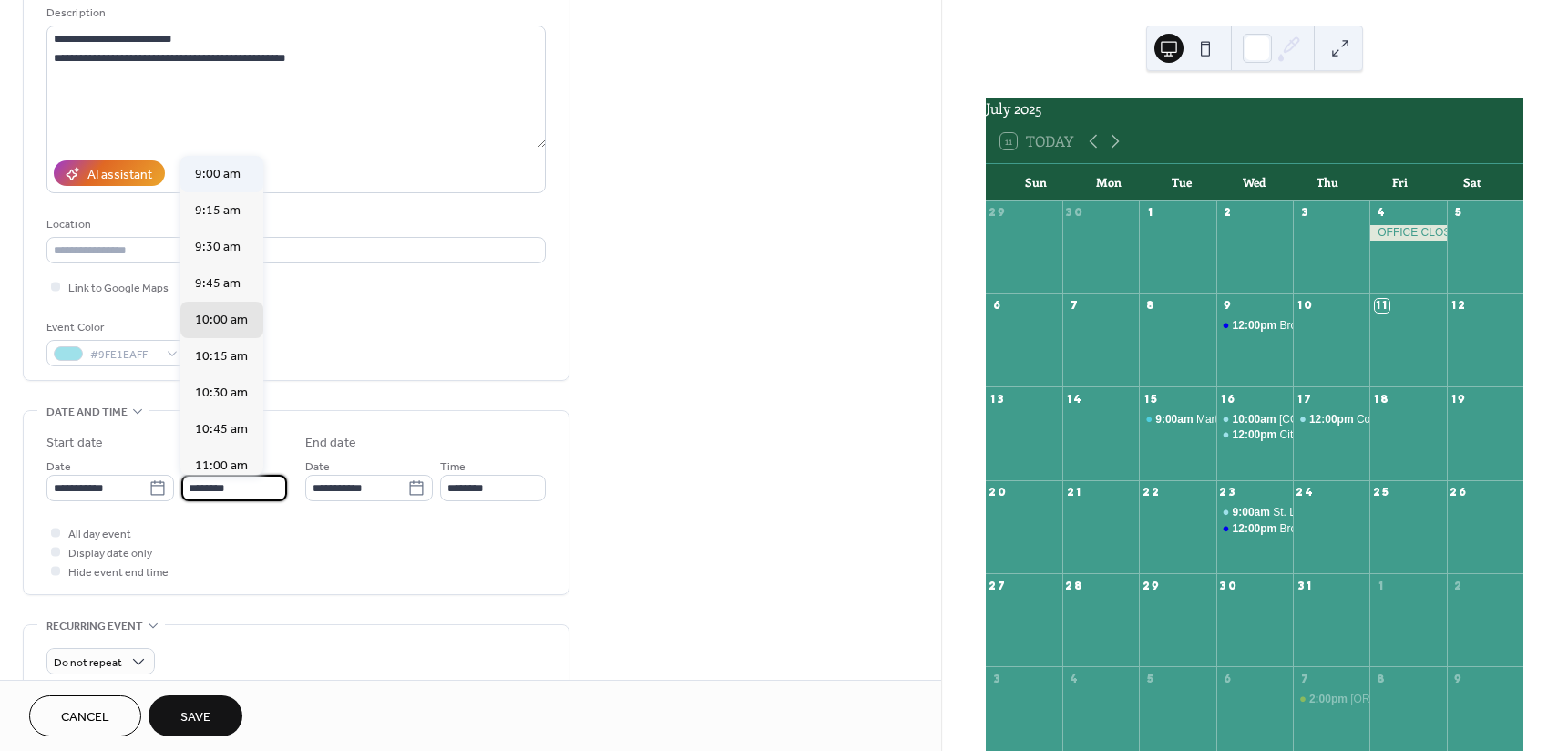 type on "*******" 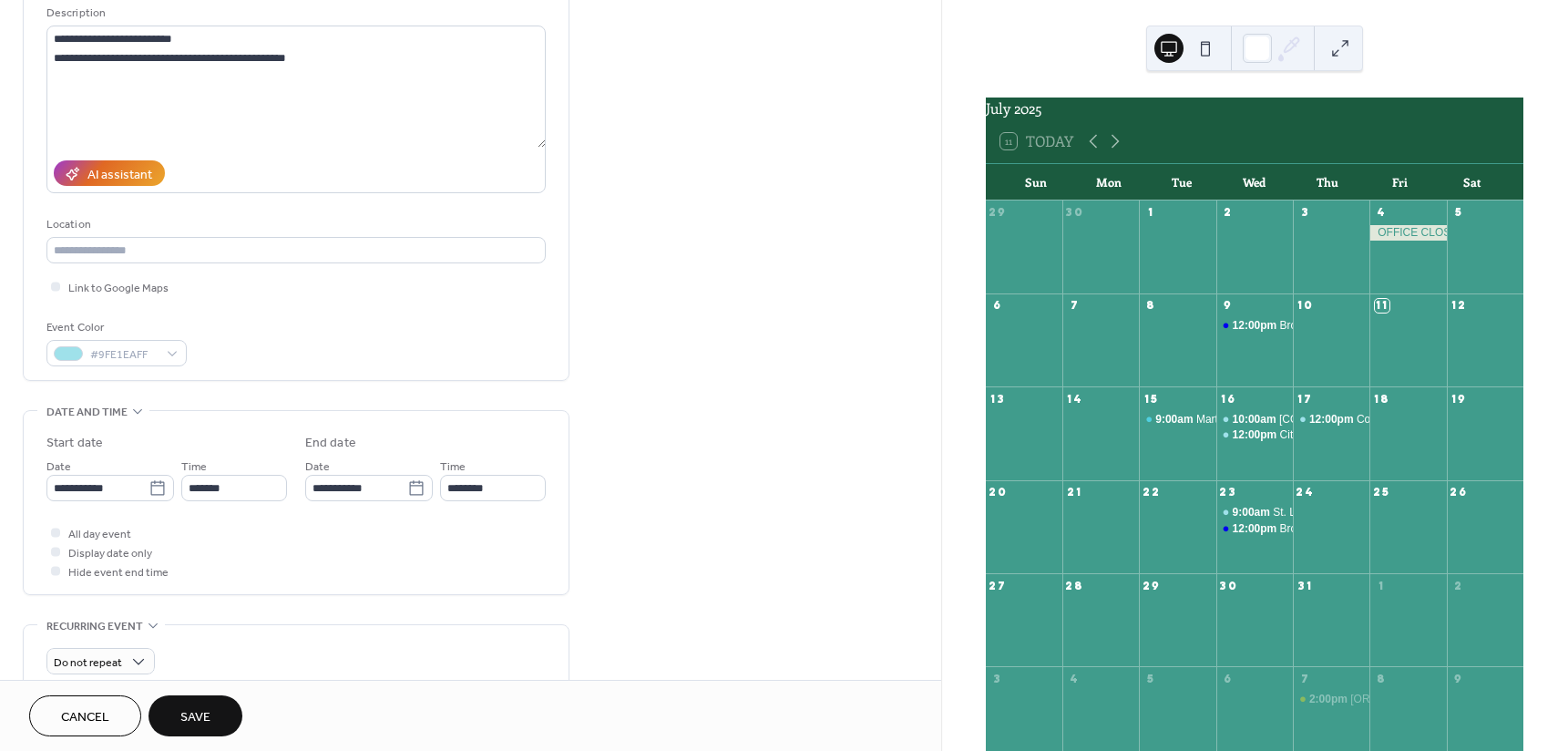 click on "**********" at bounding box center (470, 544) 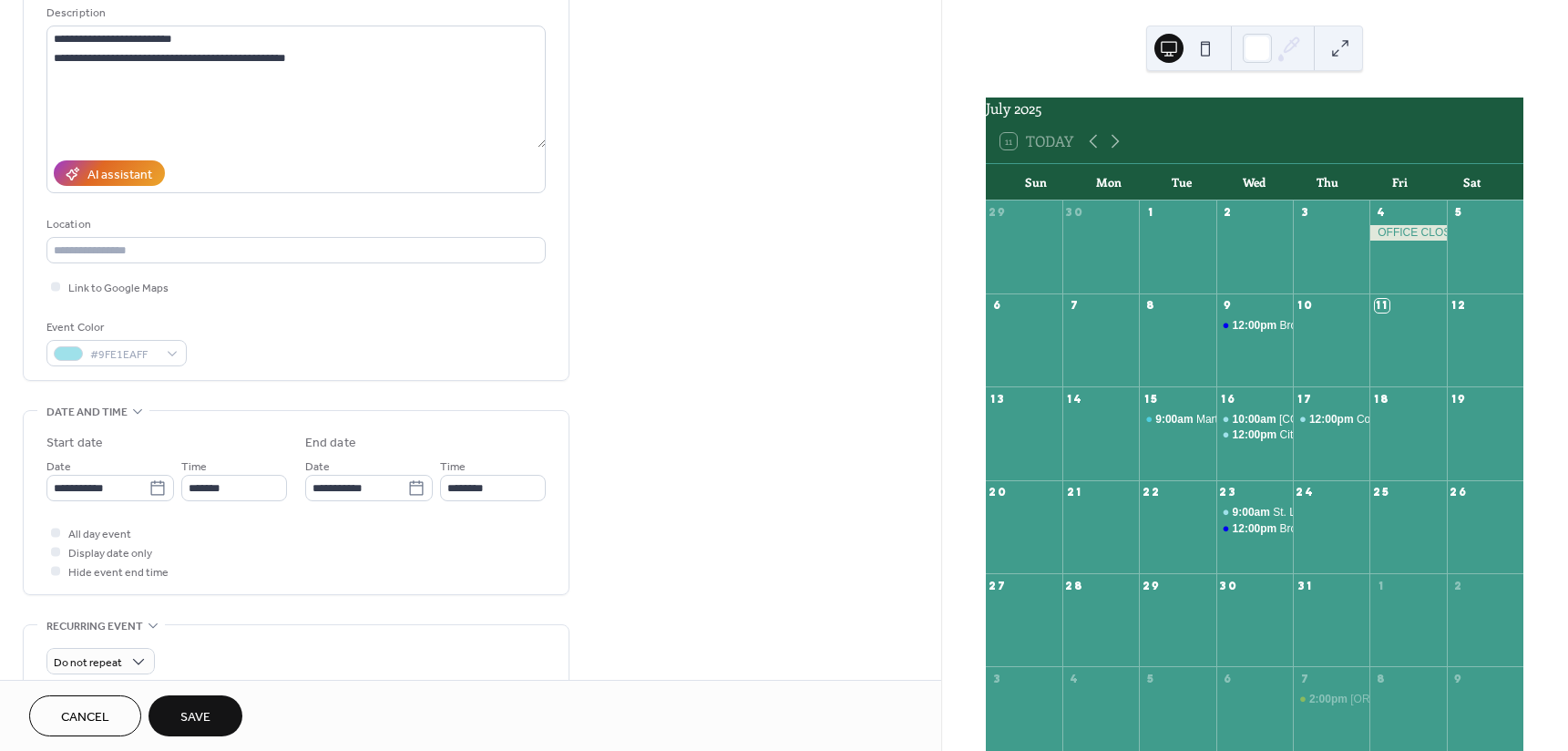 click on "Save" at bounding box center (195, 717) 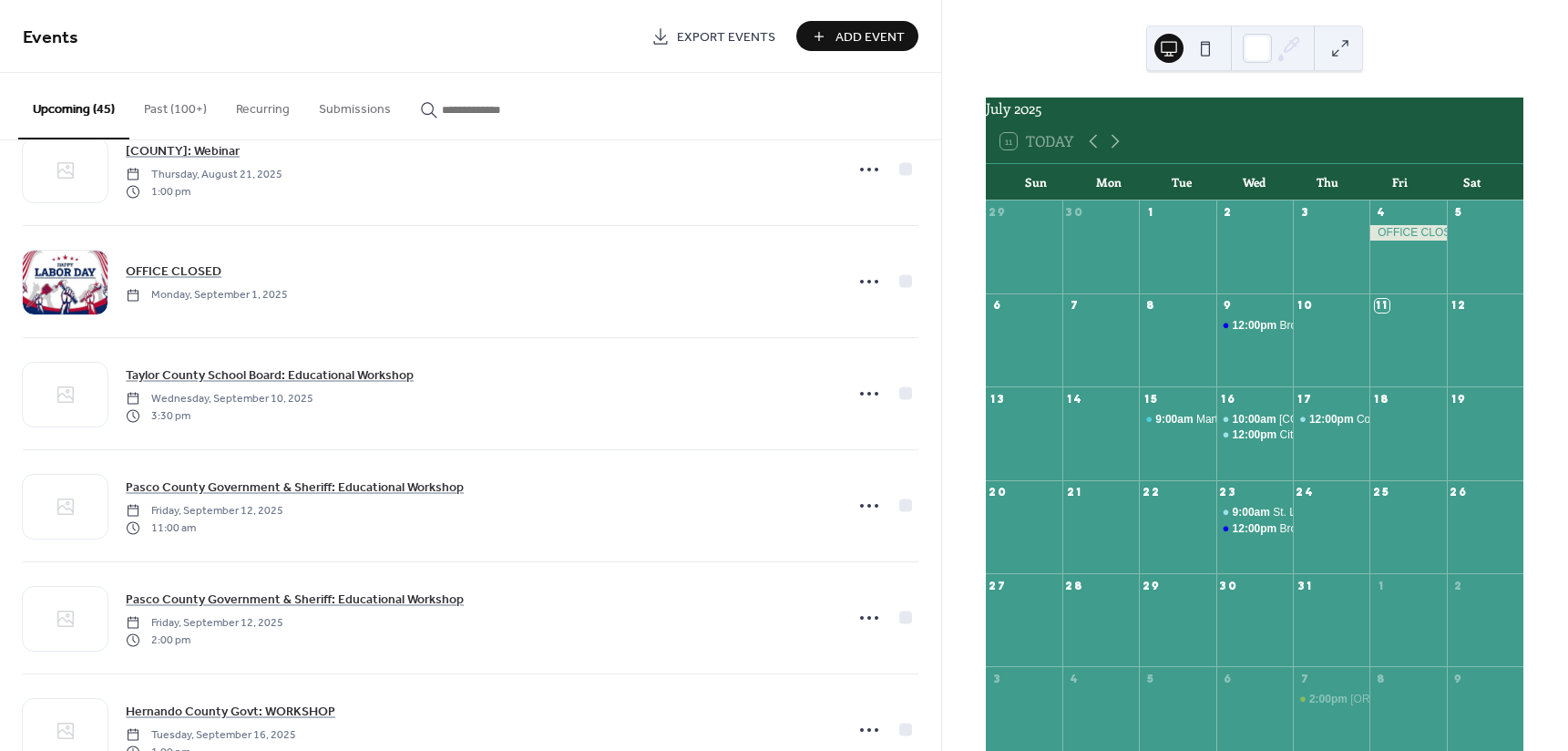 scroll, scrollTop: 1367, scrollLeft: 0, axis: vertical 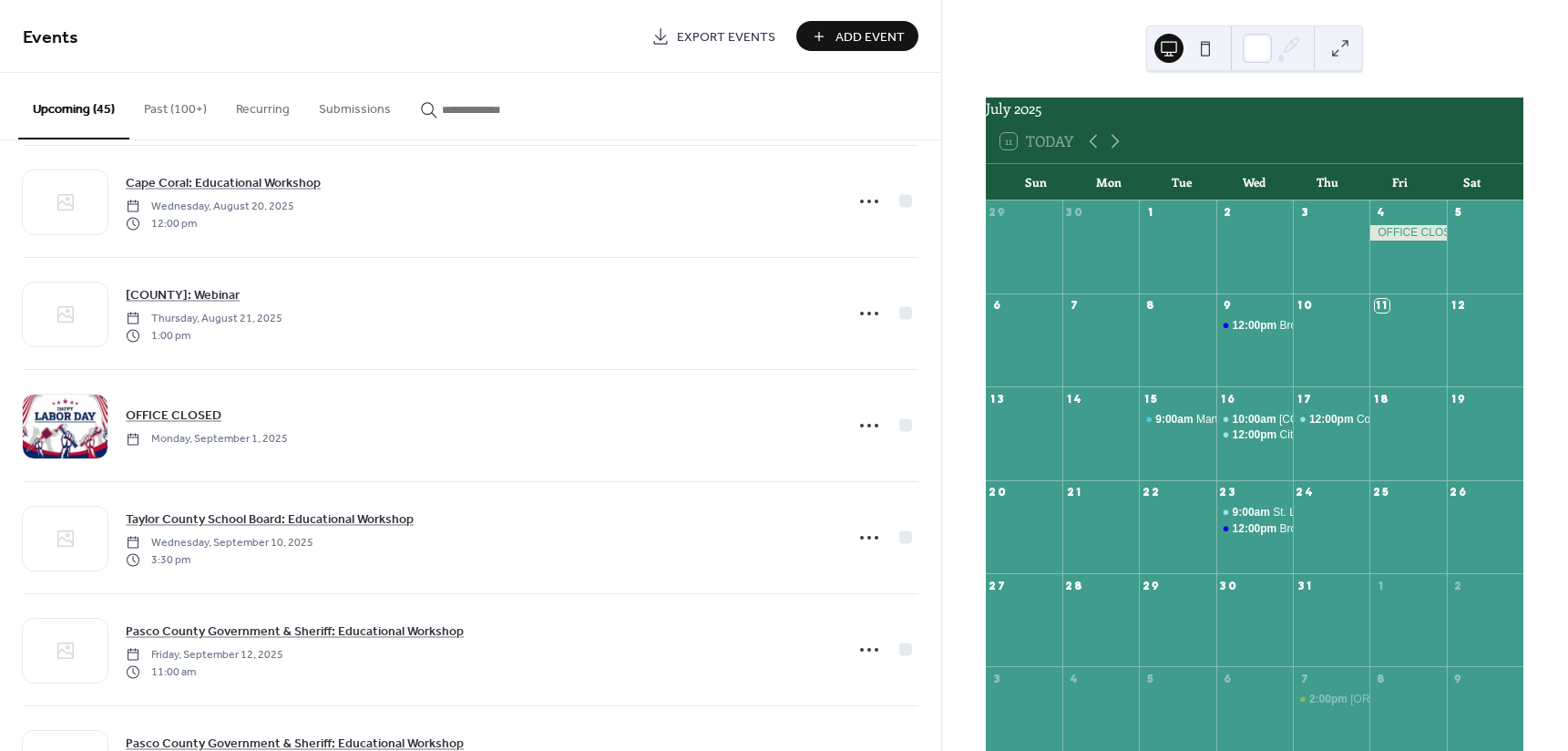 click at bounding box center [477, 105] 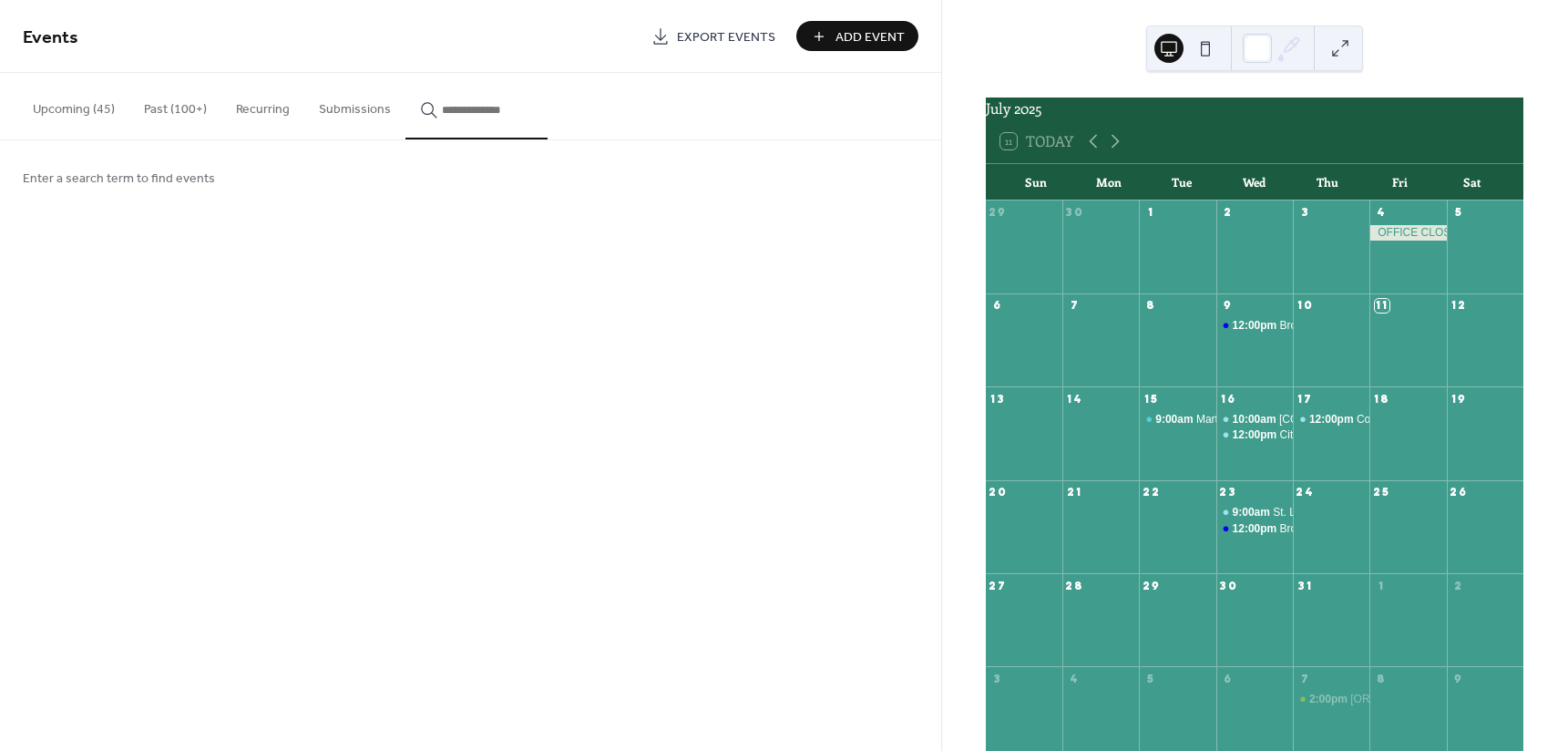 type 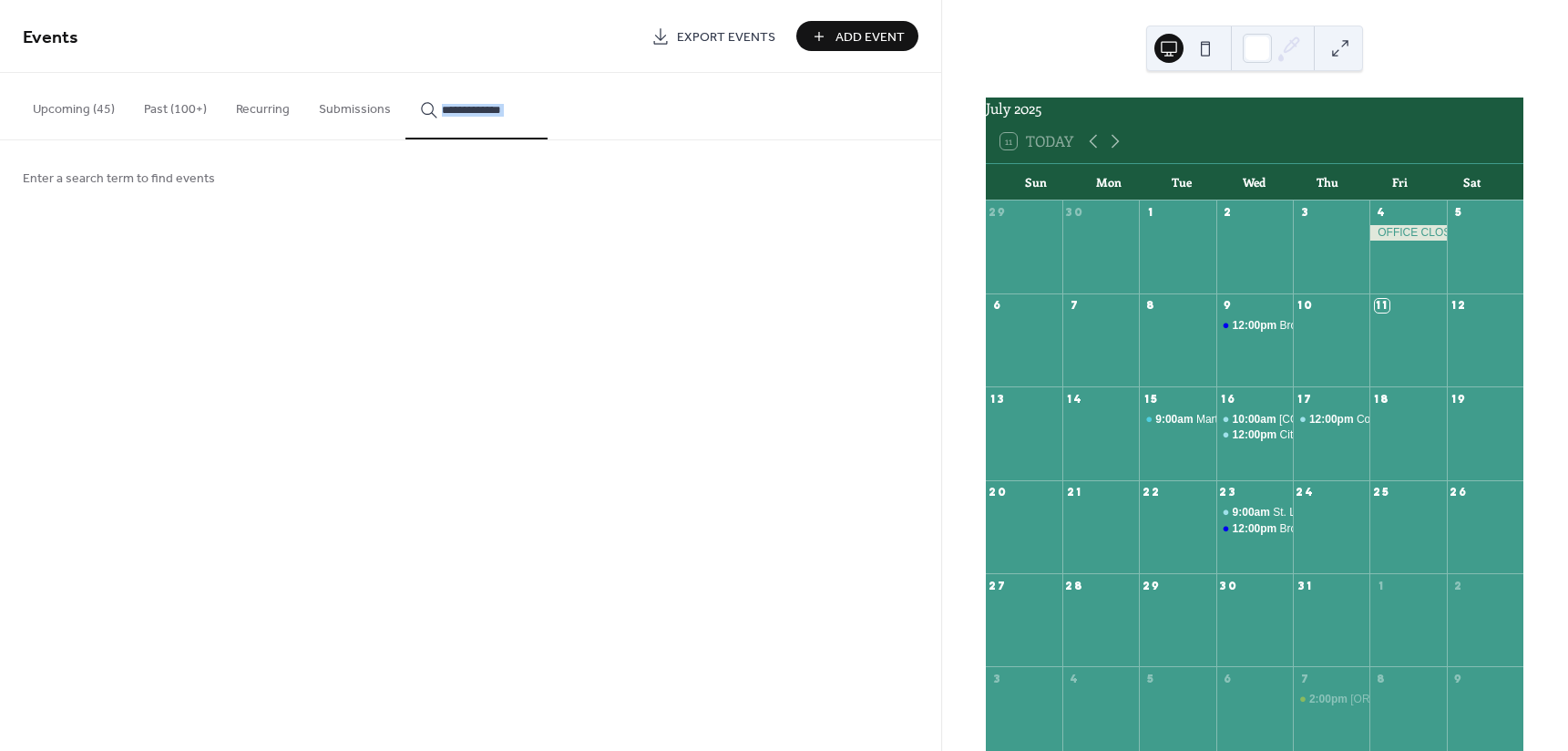 click on "Upcoming  (45) Past  (100+) Recurring  Submissions" at bounding box center (470, 107) 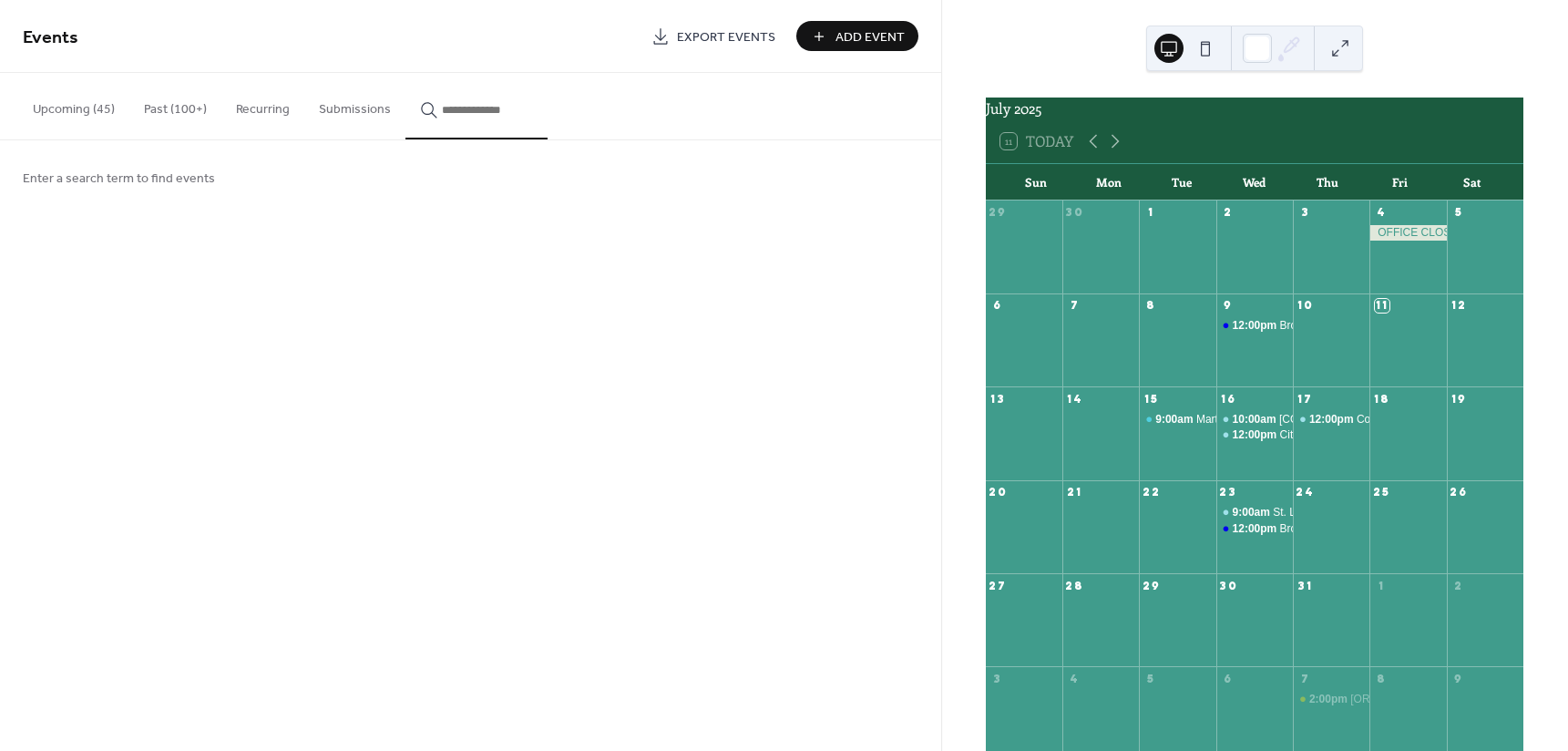 click at bounding box center (487, 109) 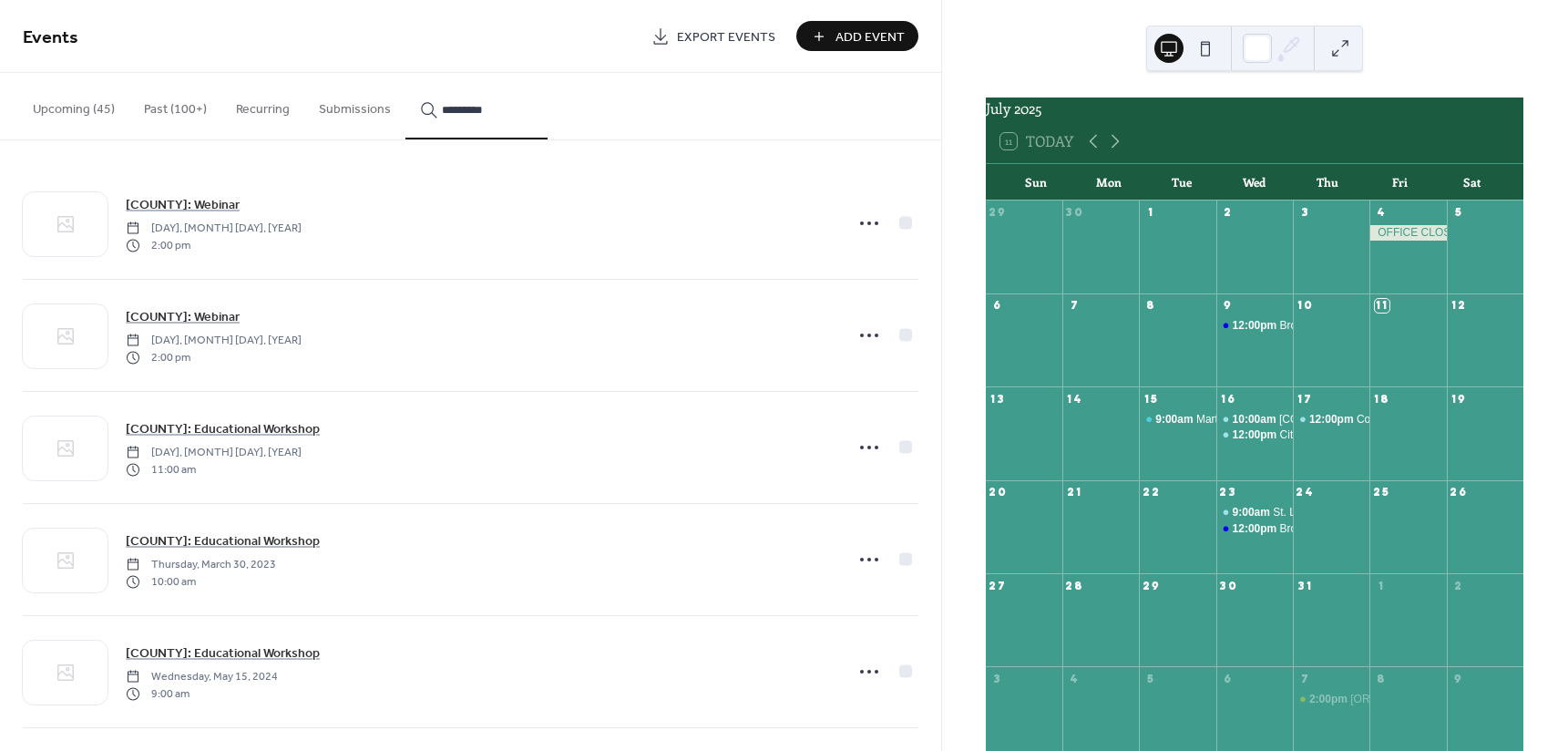 type on "*********" 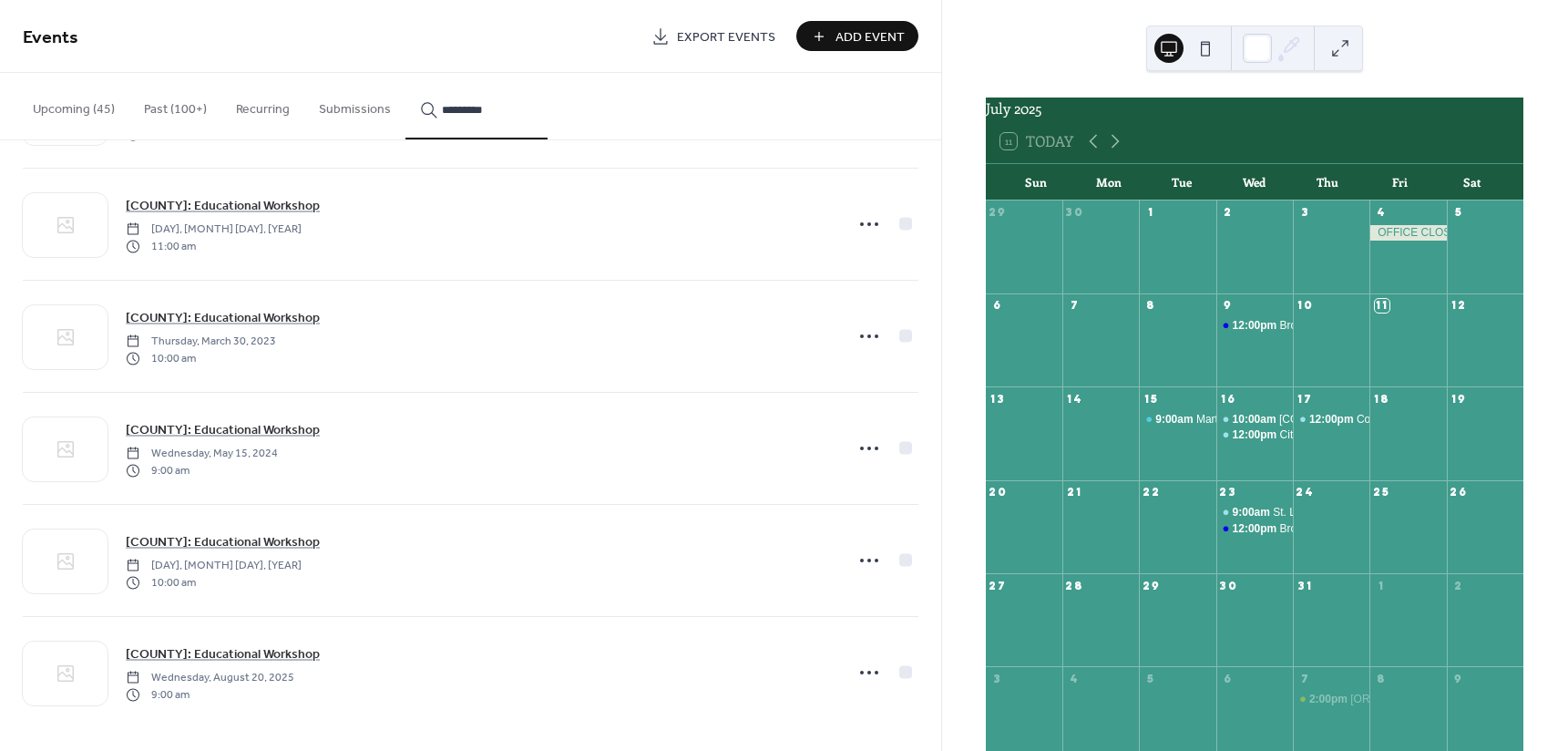 scroll, scrollTop: 228, scrollLeft: 0, axis: vertical 